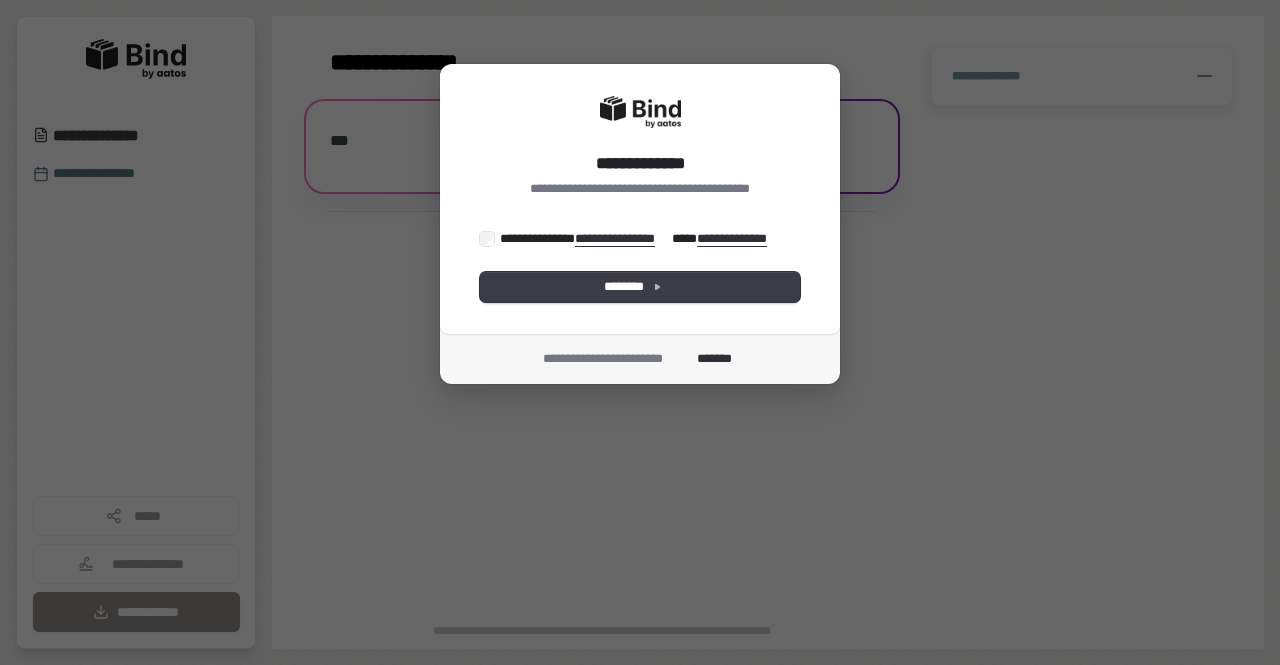 scroll, scrollTop: 0, scrollLeft: 0, axis: both 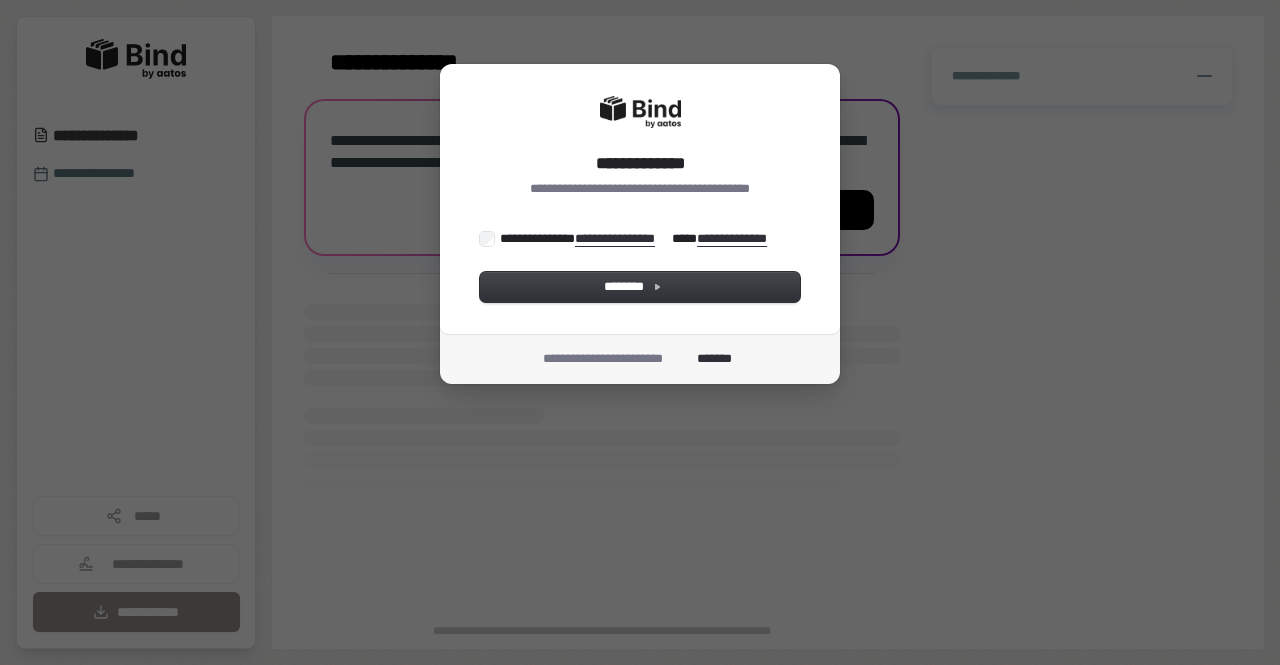 click on "**********" at bounding box center (638, 238) 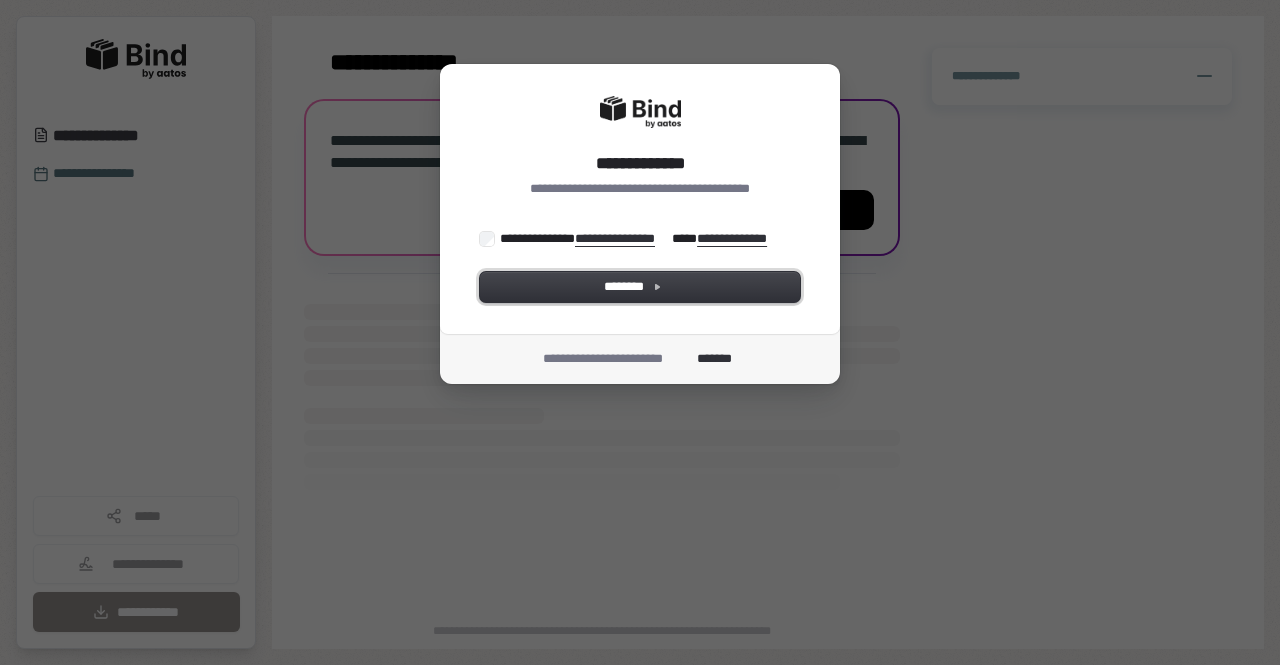 click on "********" at bounding box center (640, 287) 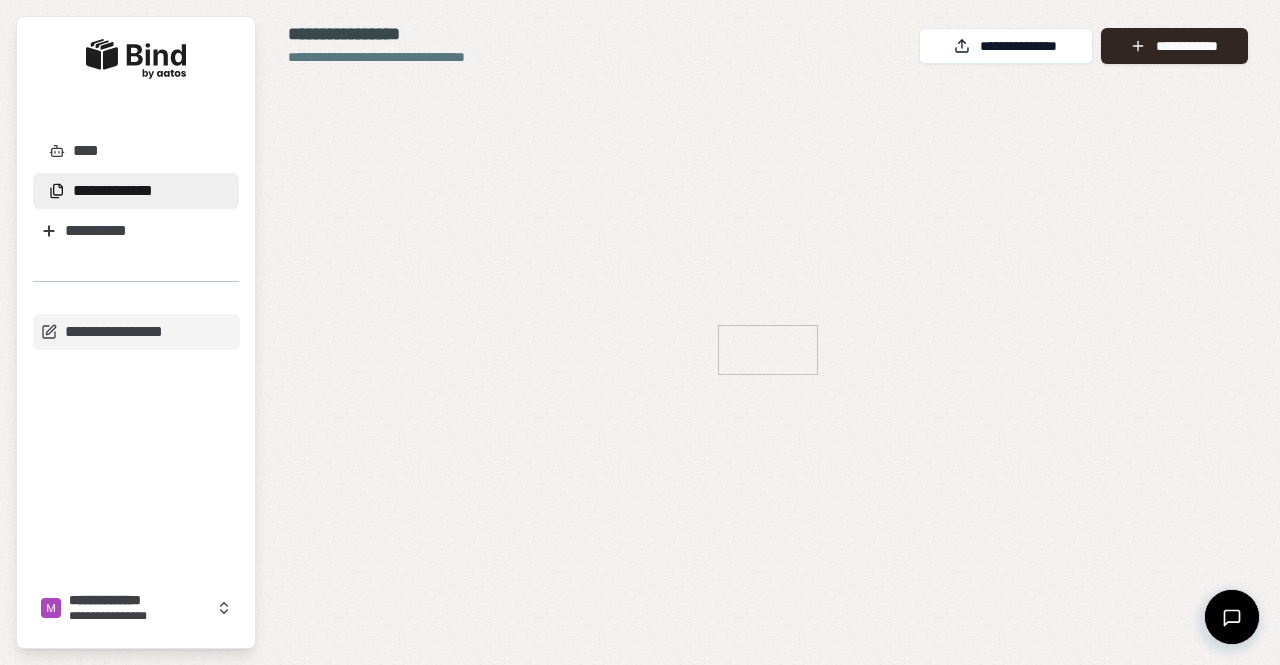 scroll, scrollTop: 0, scrollLeft: 0, axis: both 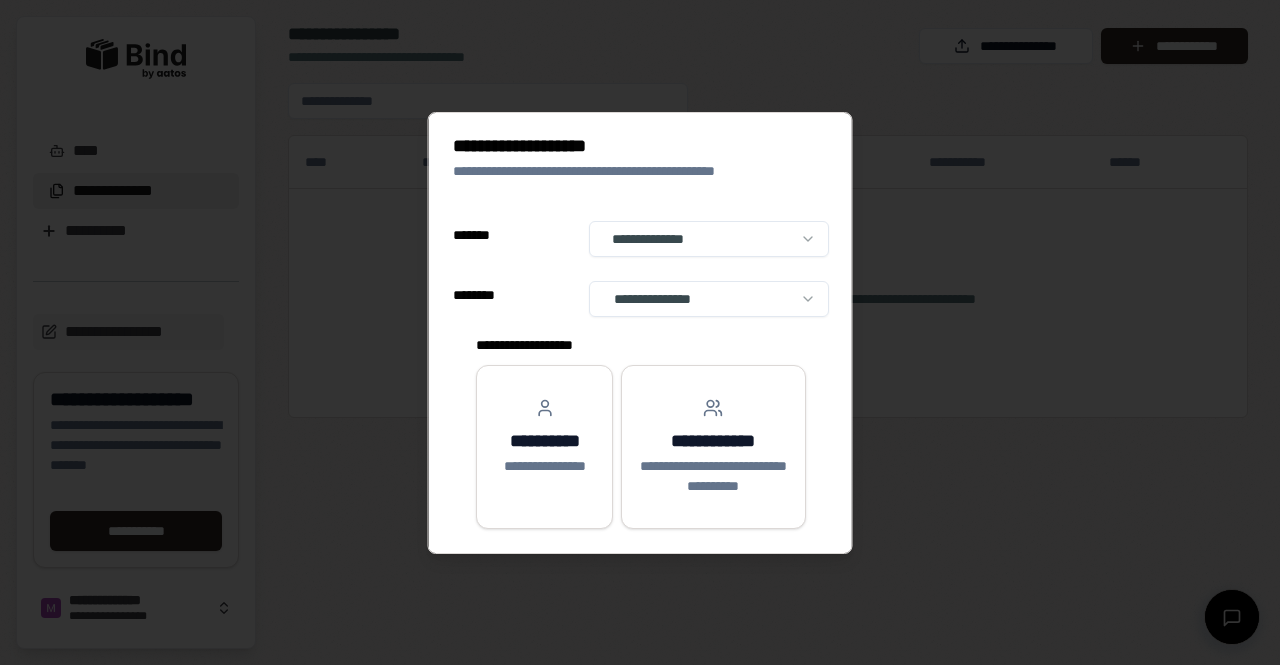 select on "**" 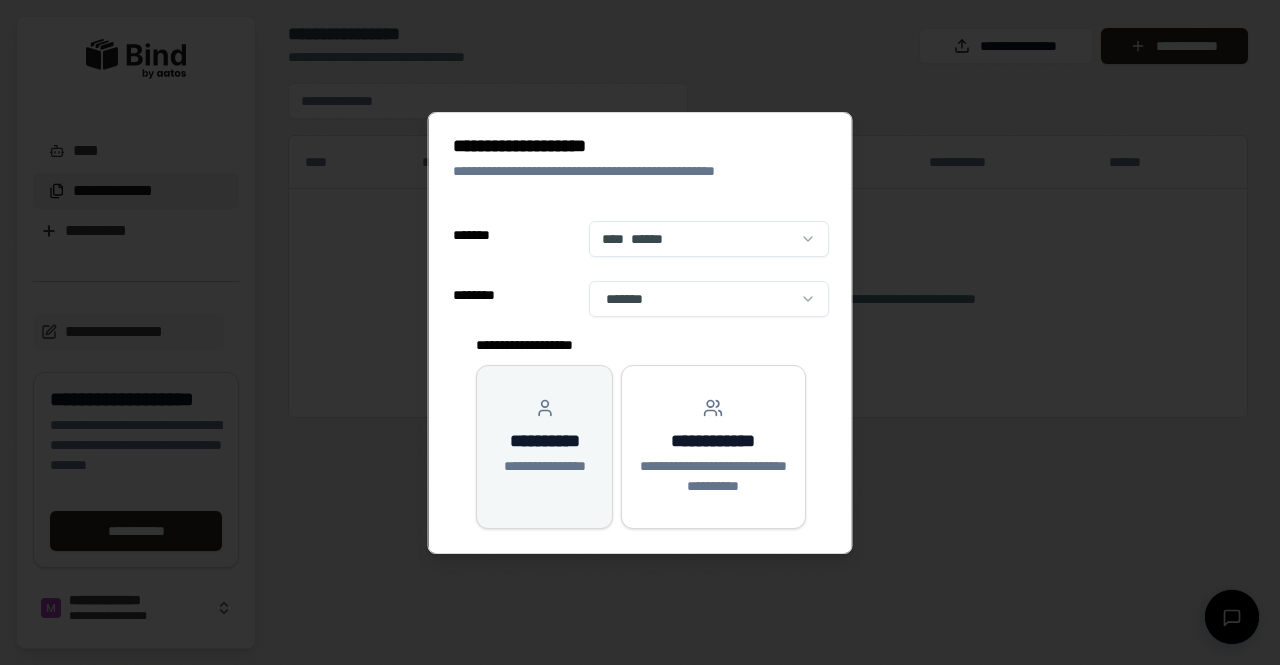 click on "**********" at bounding box center [543, 437] 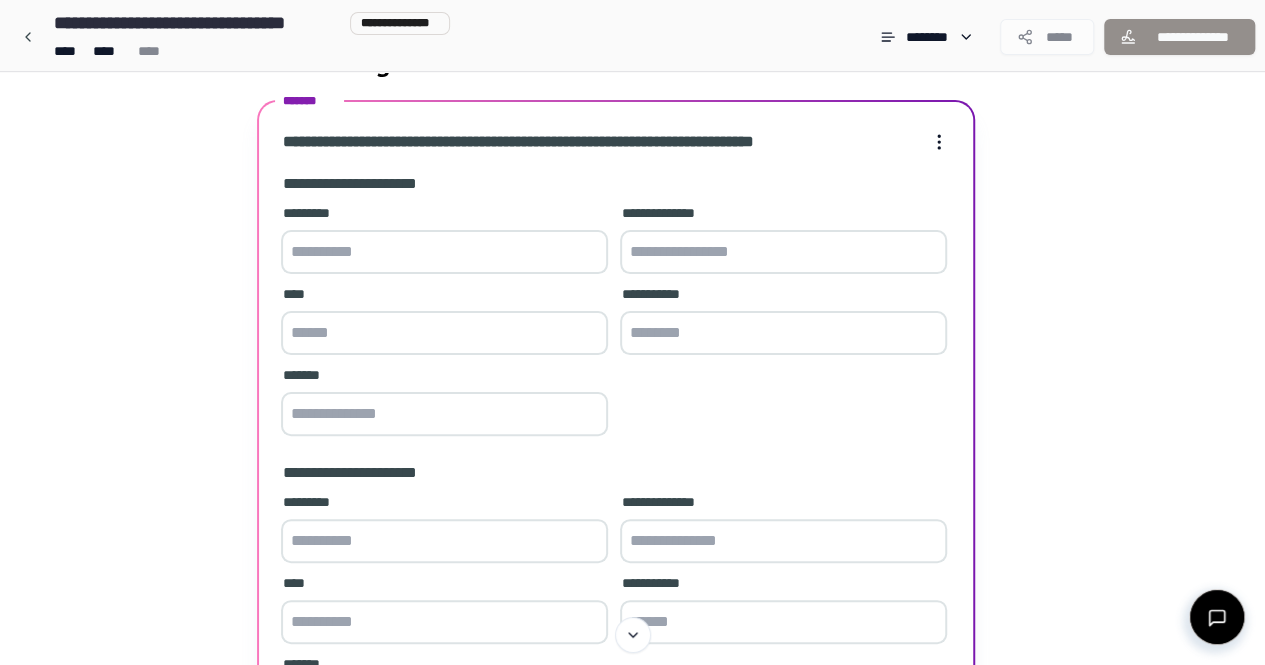 scroll, scrollTop: 100, scrollLeft: 0, axis: vertical 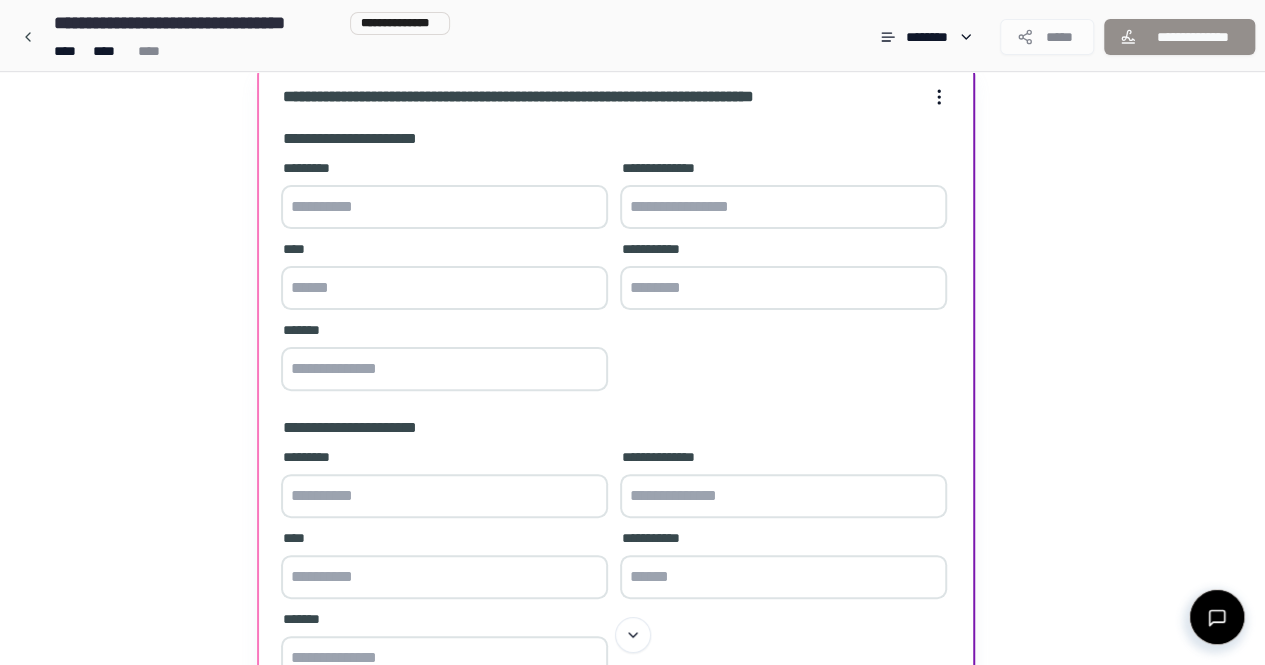 click at bounding box center (444, 207) 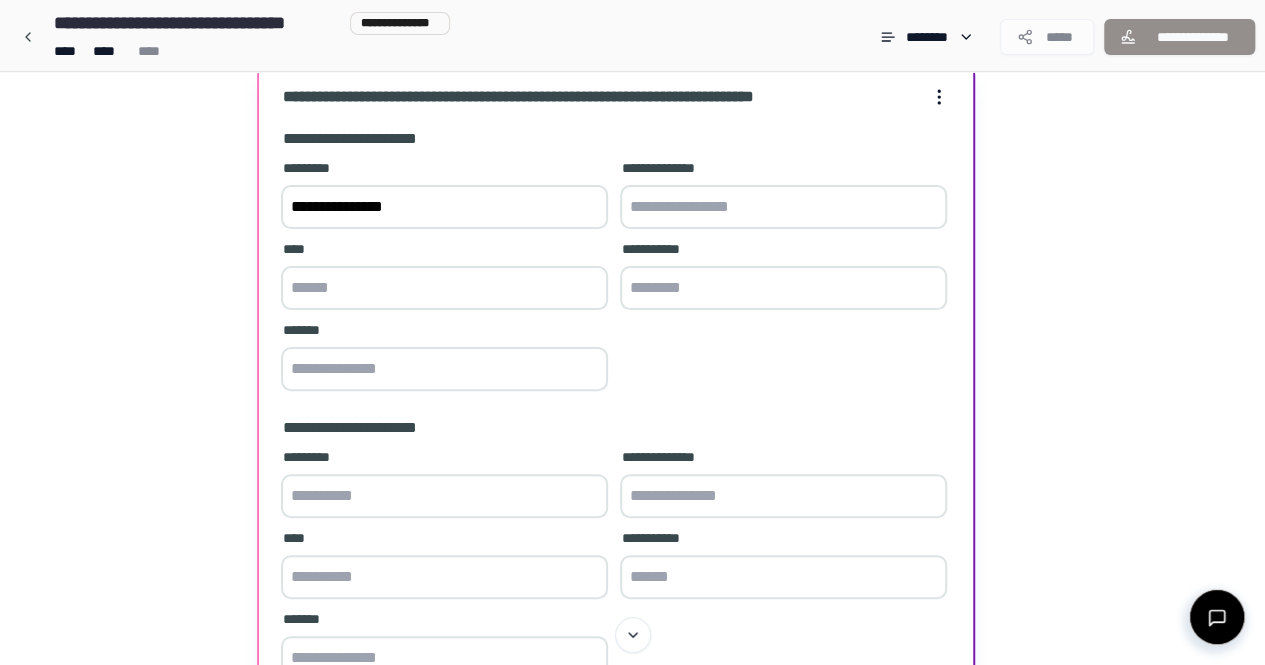 type on "**********" 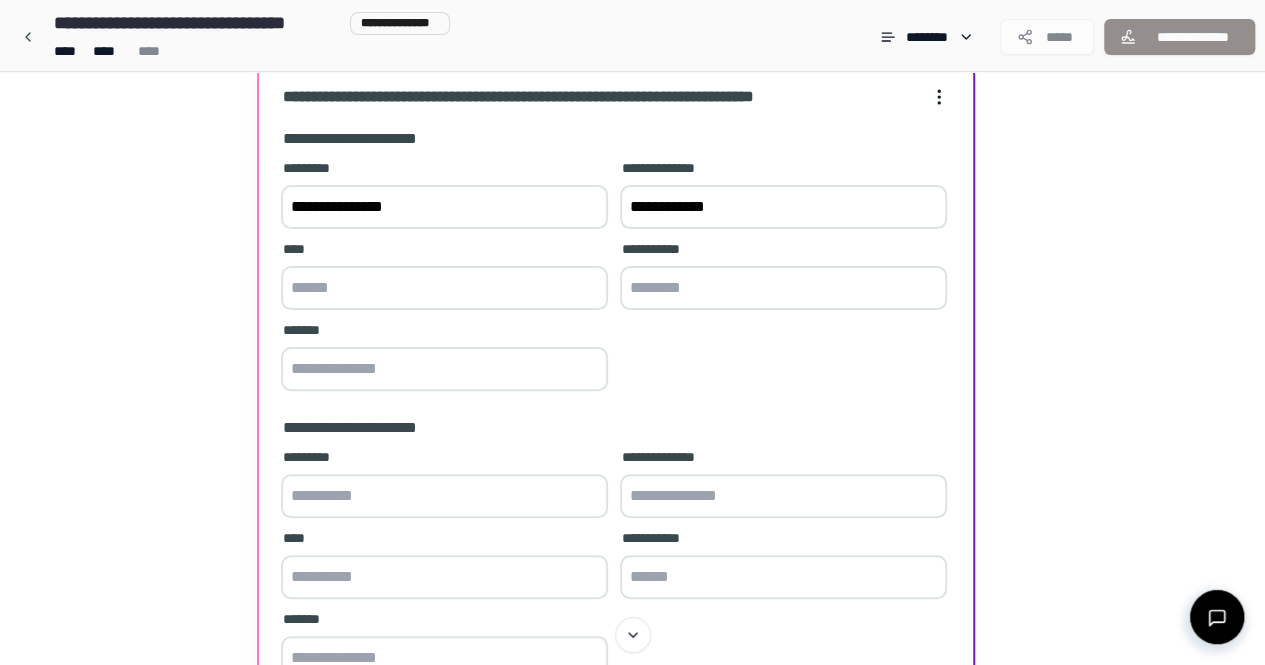type on "**********" 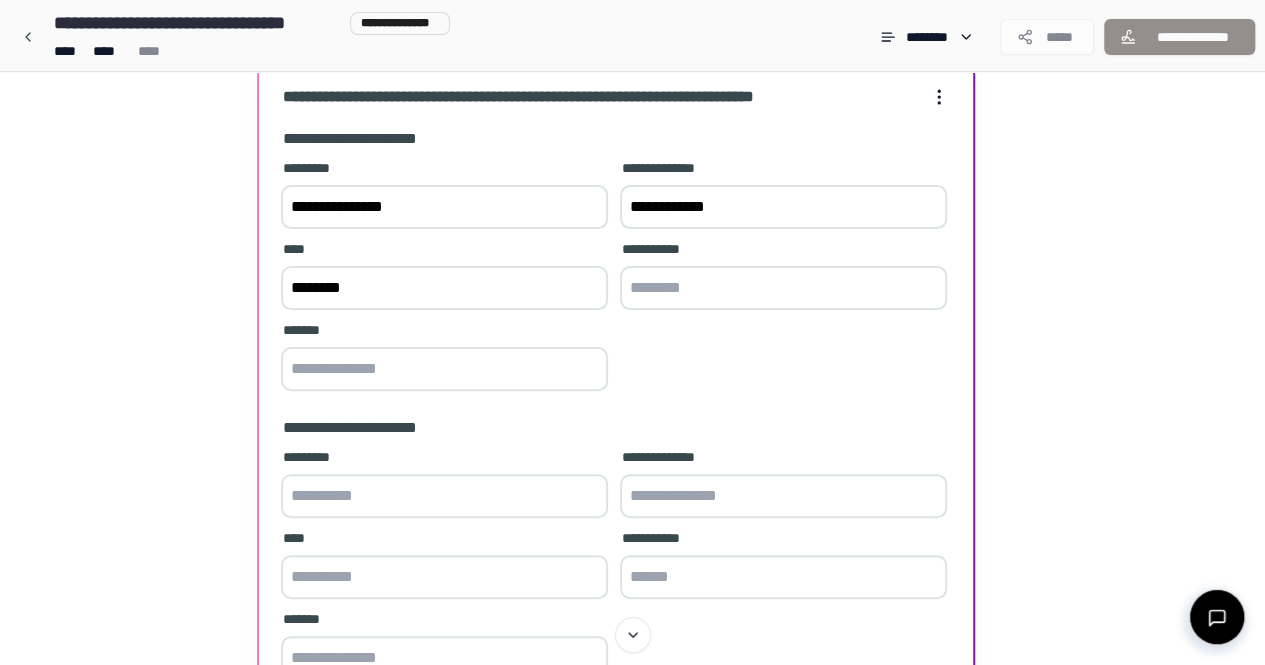 type on "********" 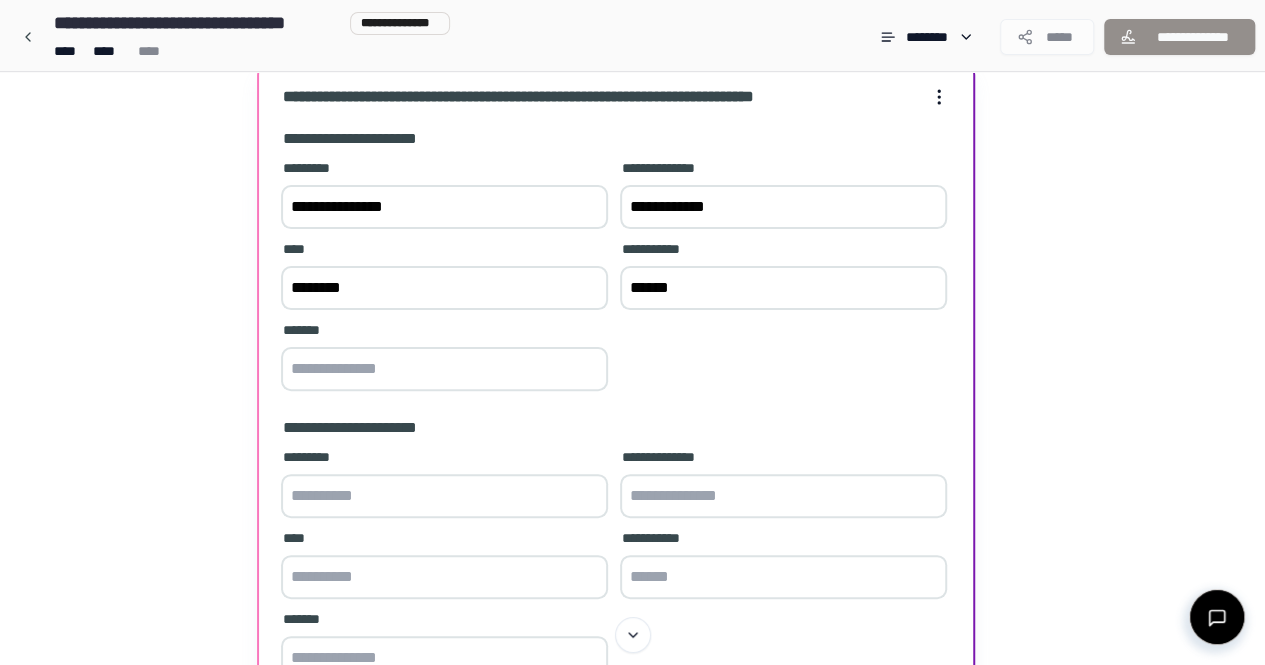 type on "******" 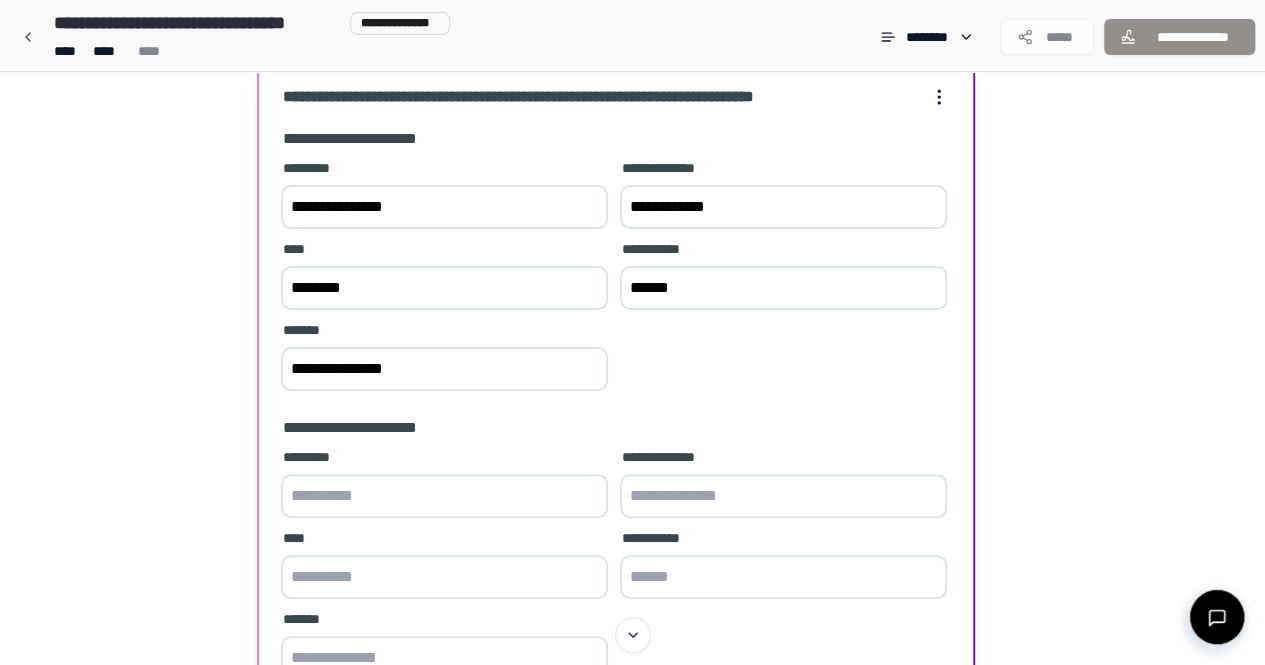 type on "**********" 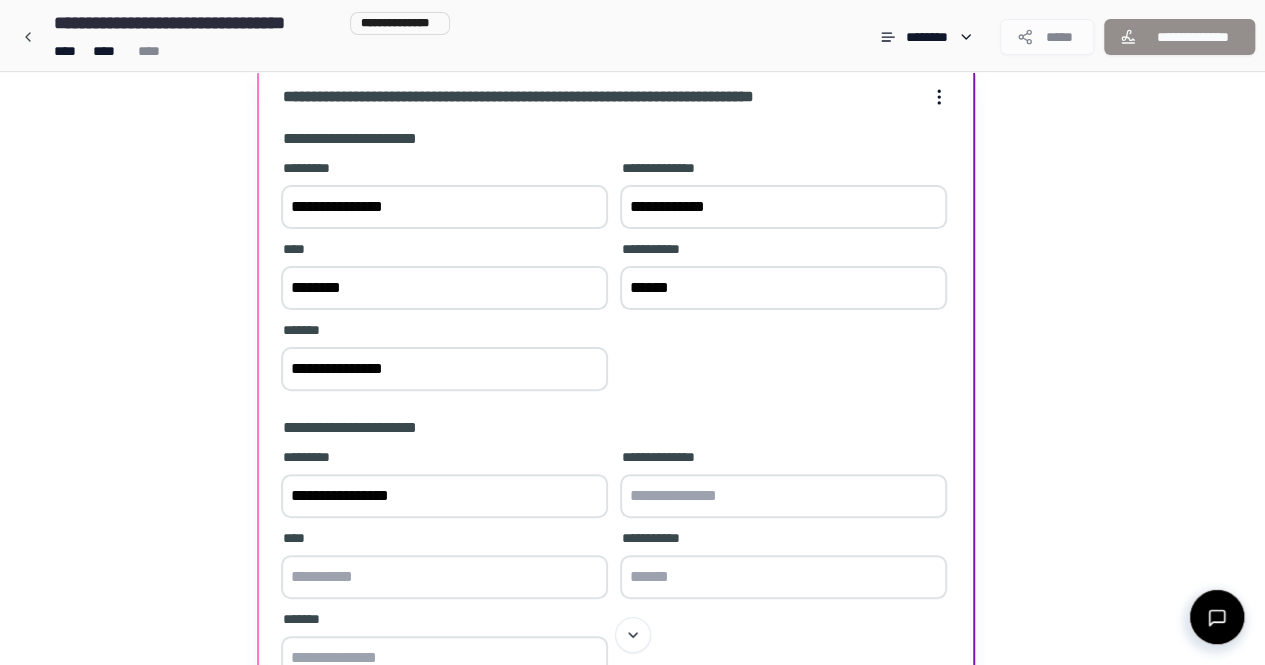 type on "**********" 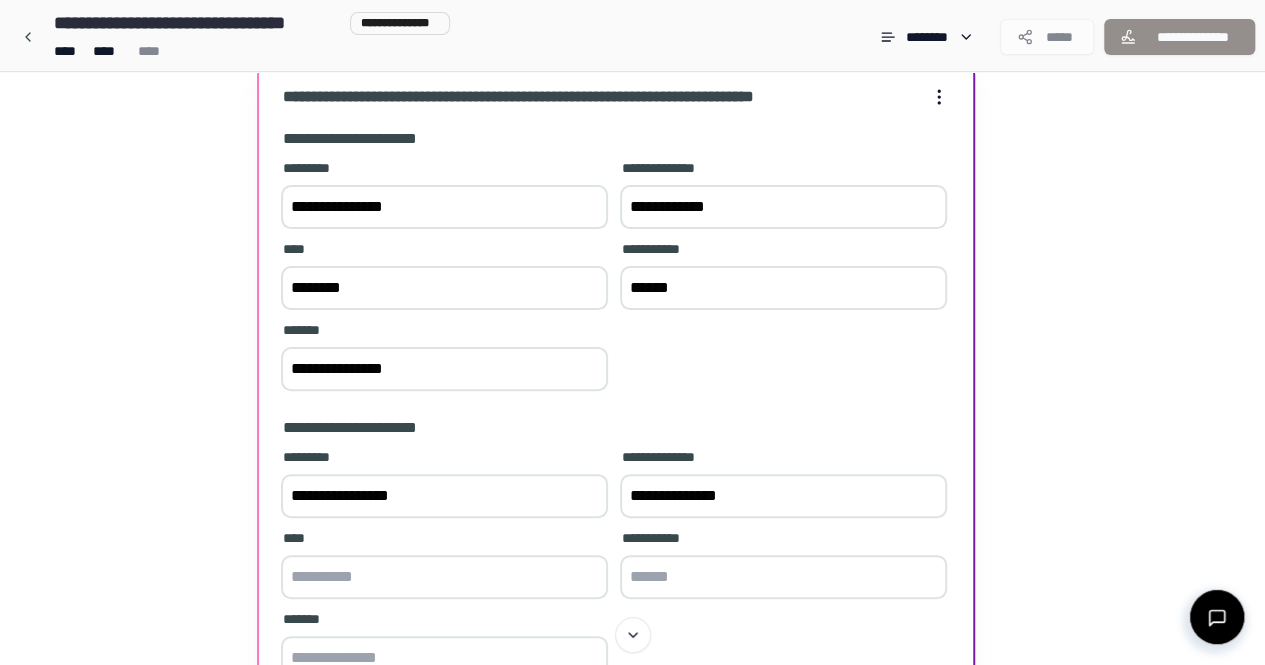 type on "**********" 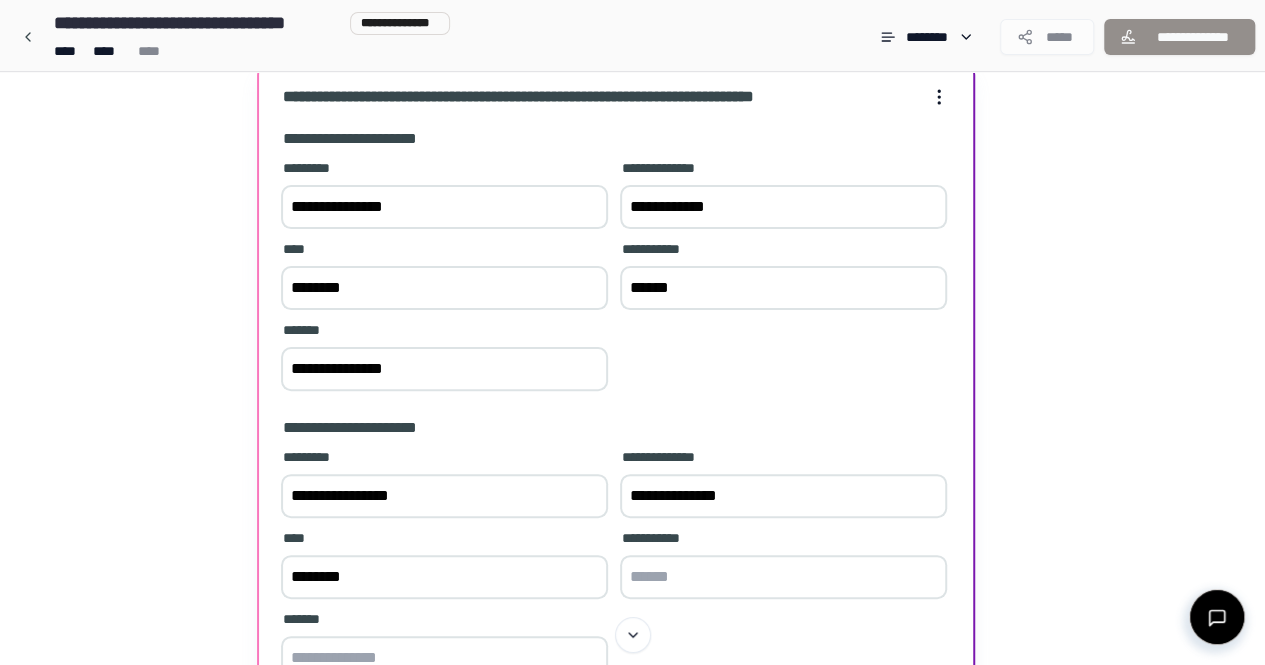 type on "********" 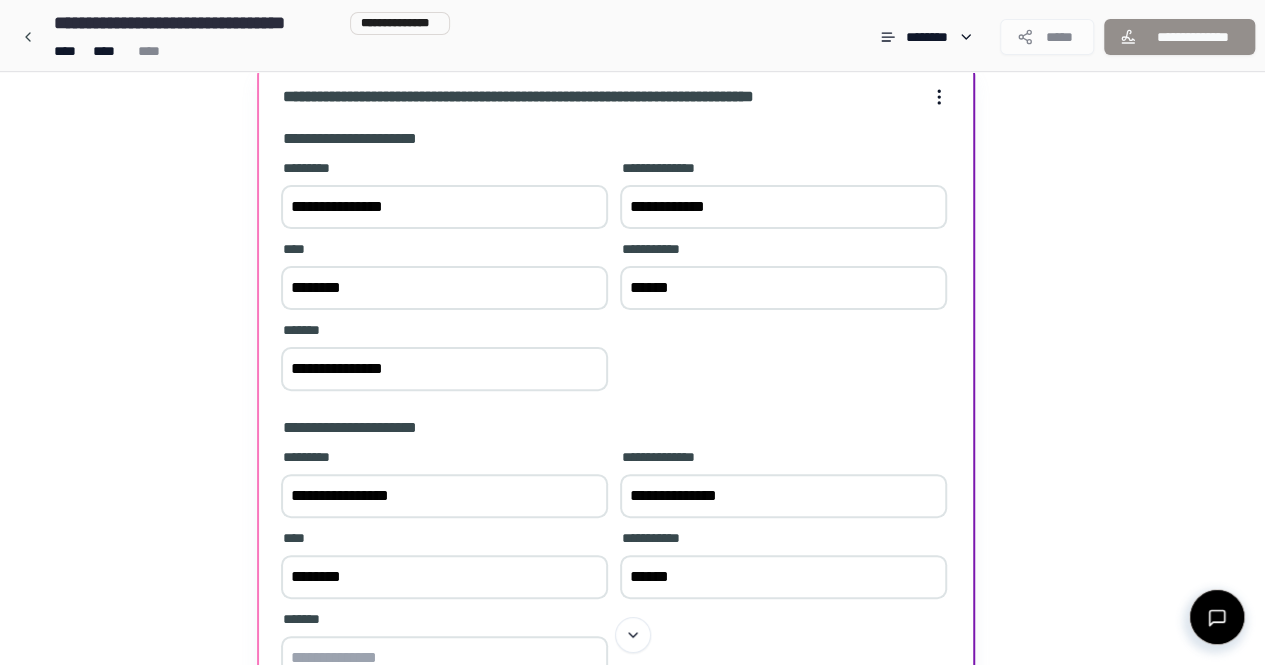 type on "******" 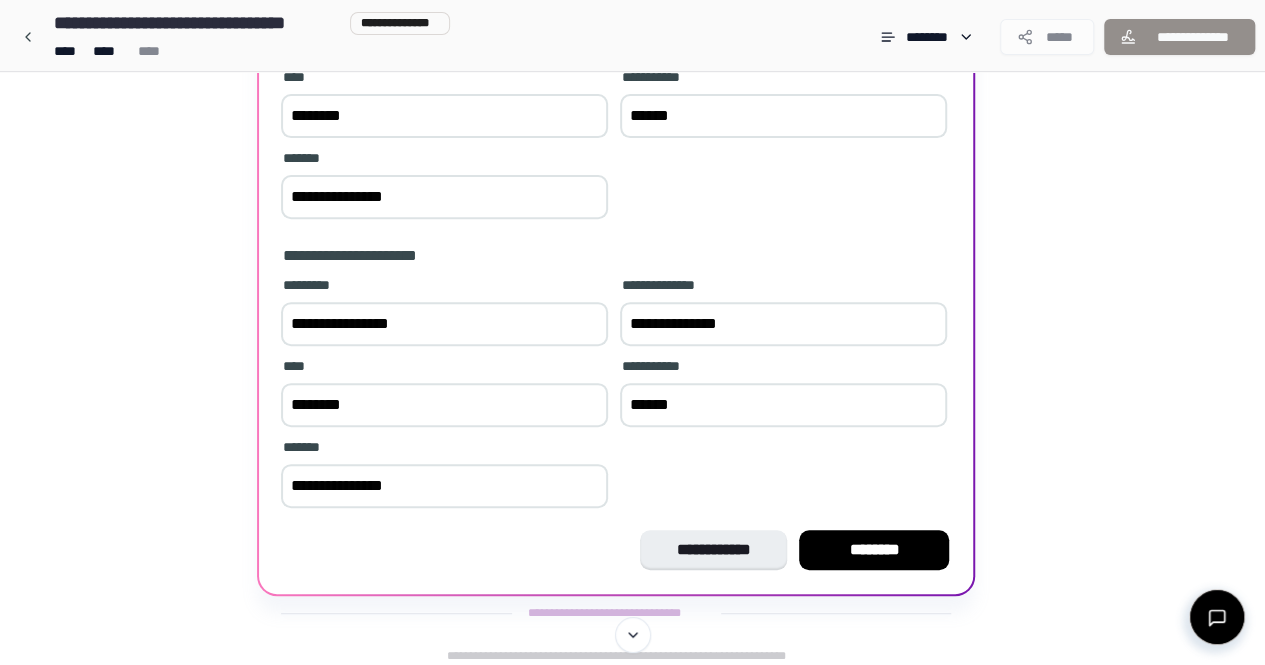 scroll, scrollTop: 280, scrollLeft: 0, axis: vertical 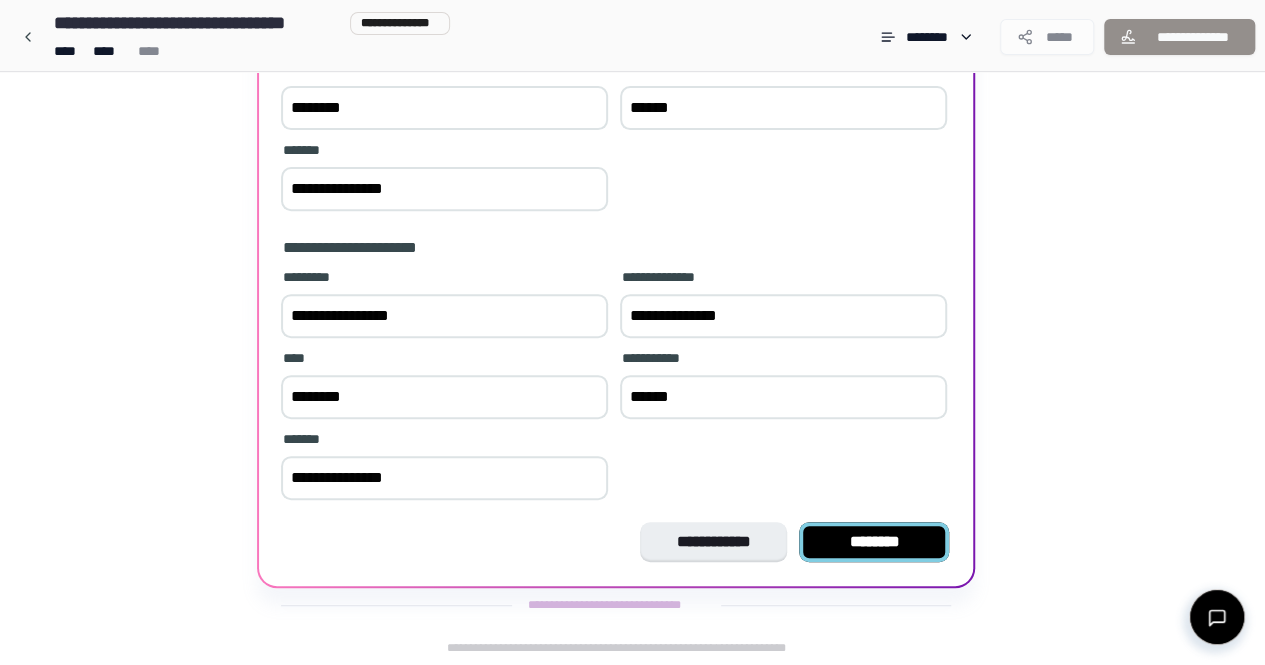 type on "**********" 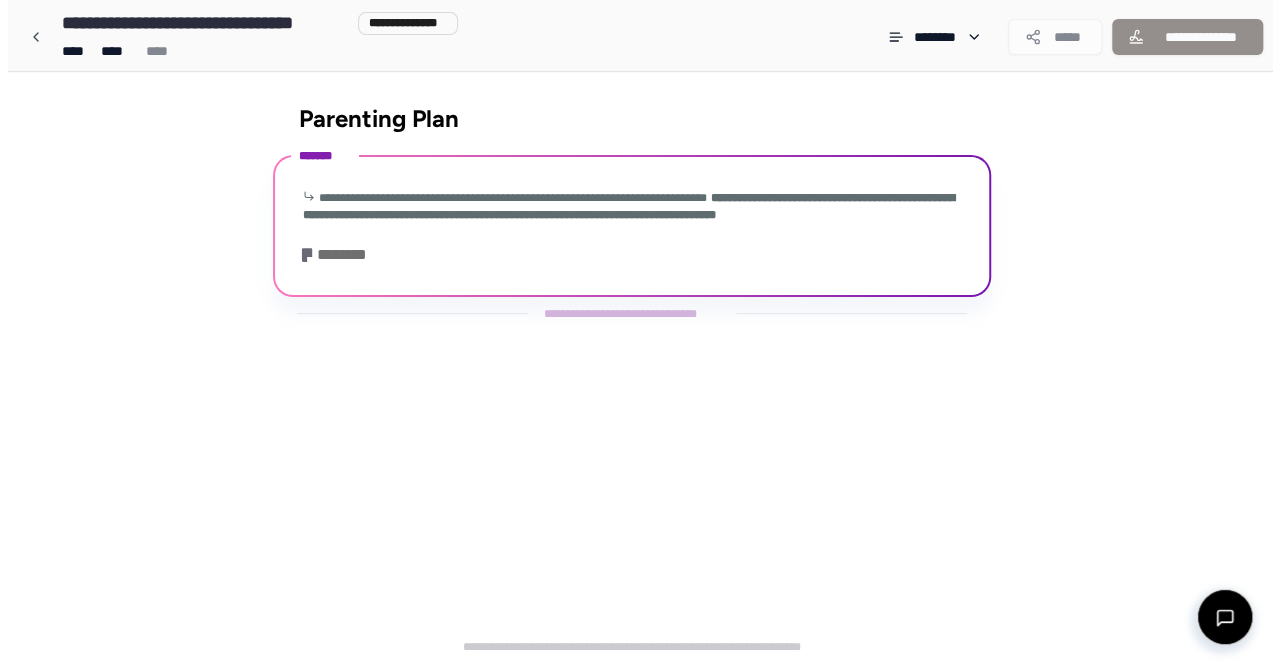 scroll, scrollTop: 0, scrollLeft: 0, axis: both 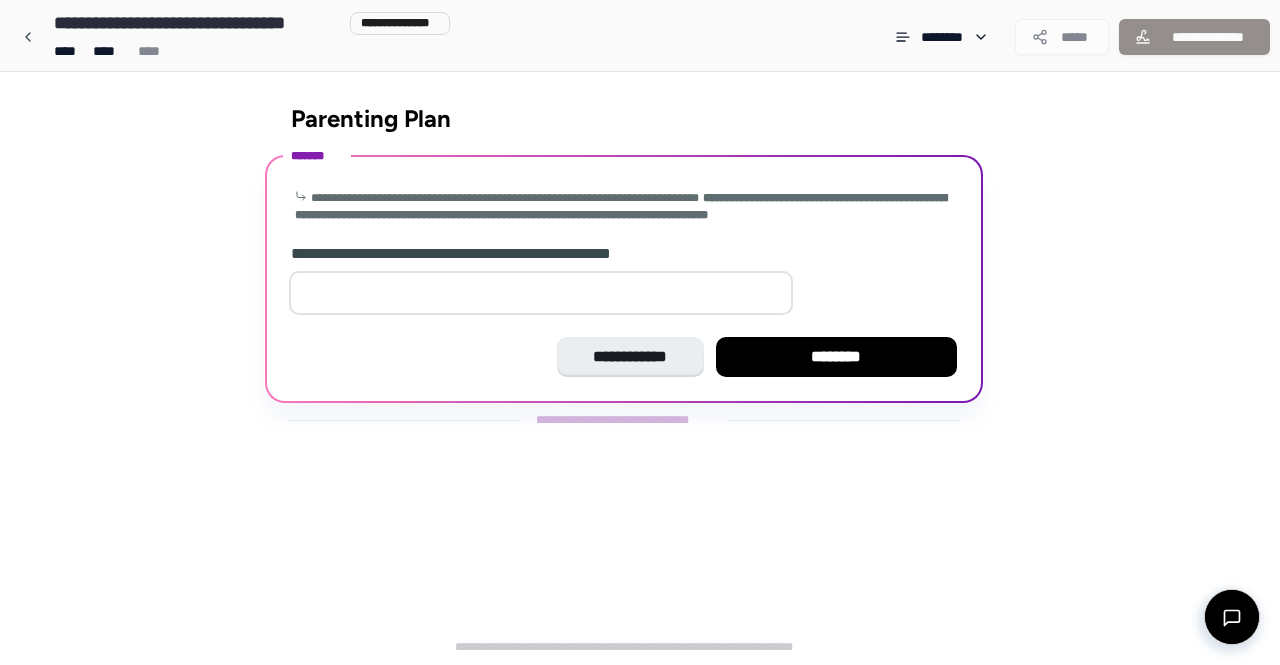 click on "**" at bounding box center (541, 293) 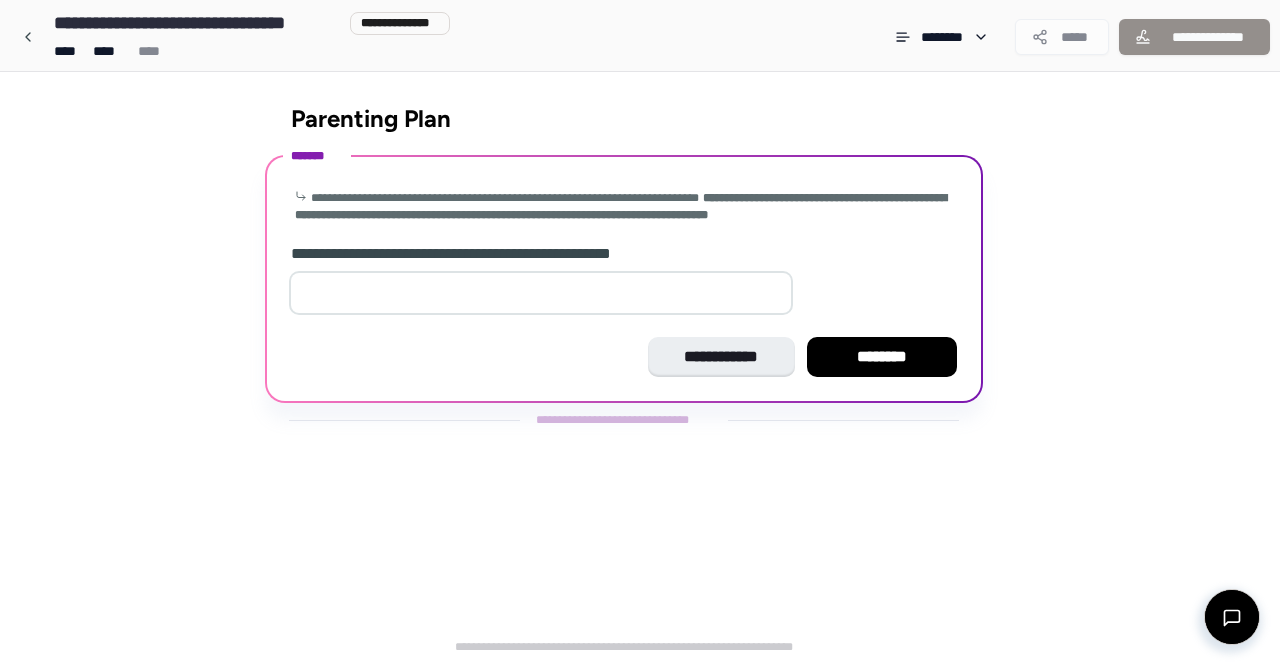 click on "*" at bounding box center (541, 293) 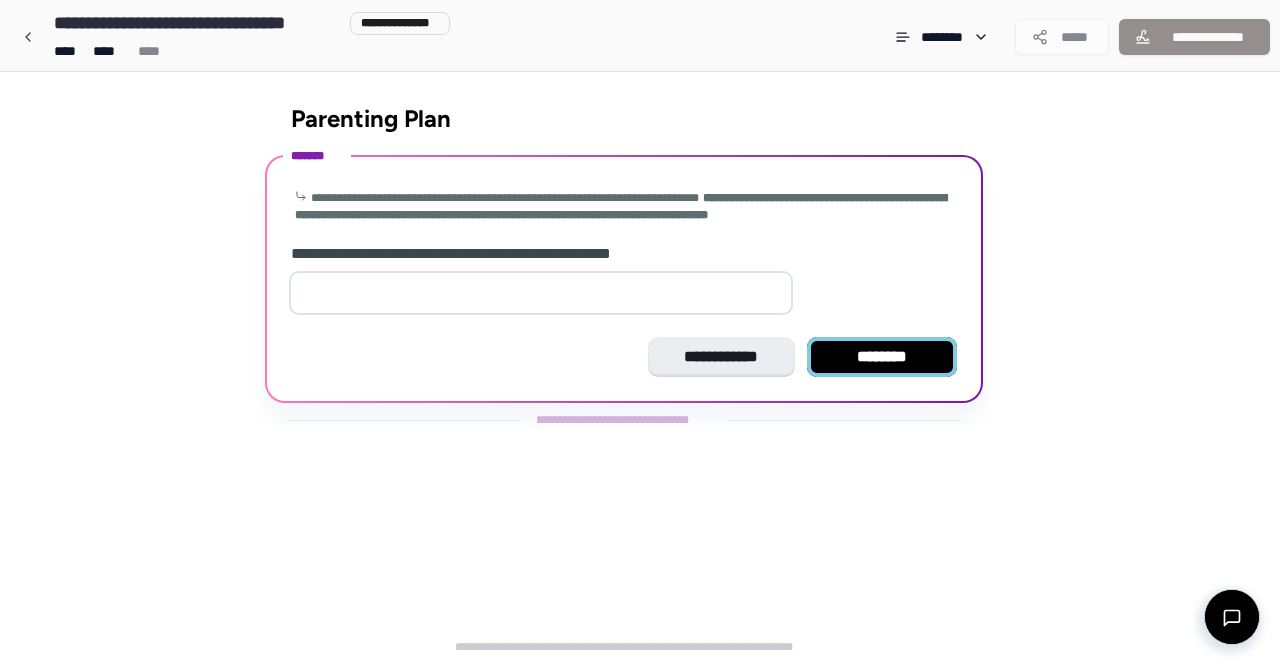 click on "********" at bounding box center [882, 357] 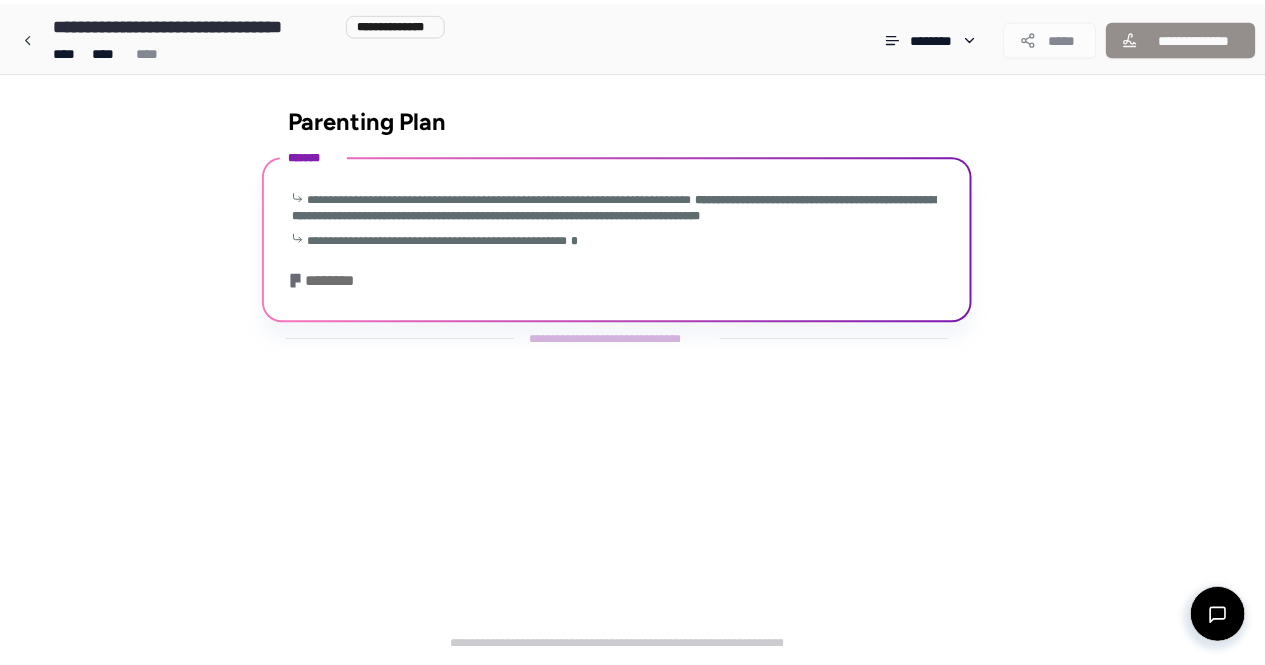 scroll, scrollTop: 43, scrollLeft: 0, axis: vertical 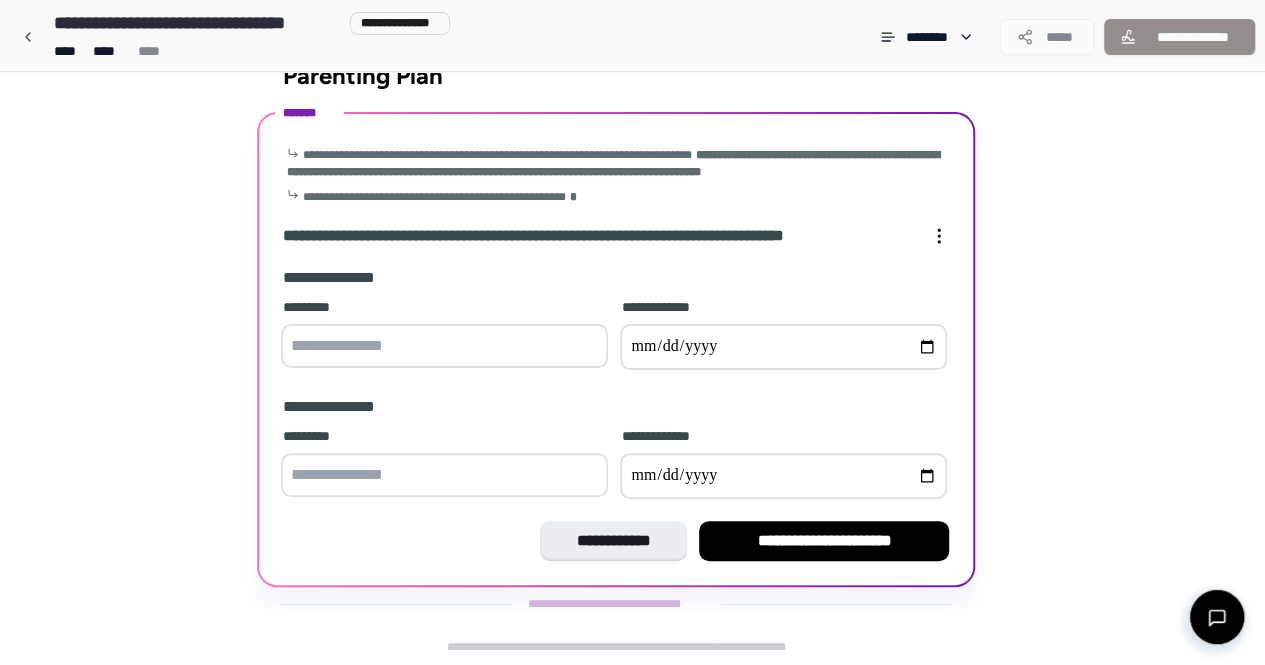 click at bounding box center (444, 346) 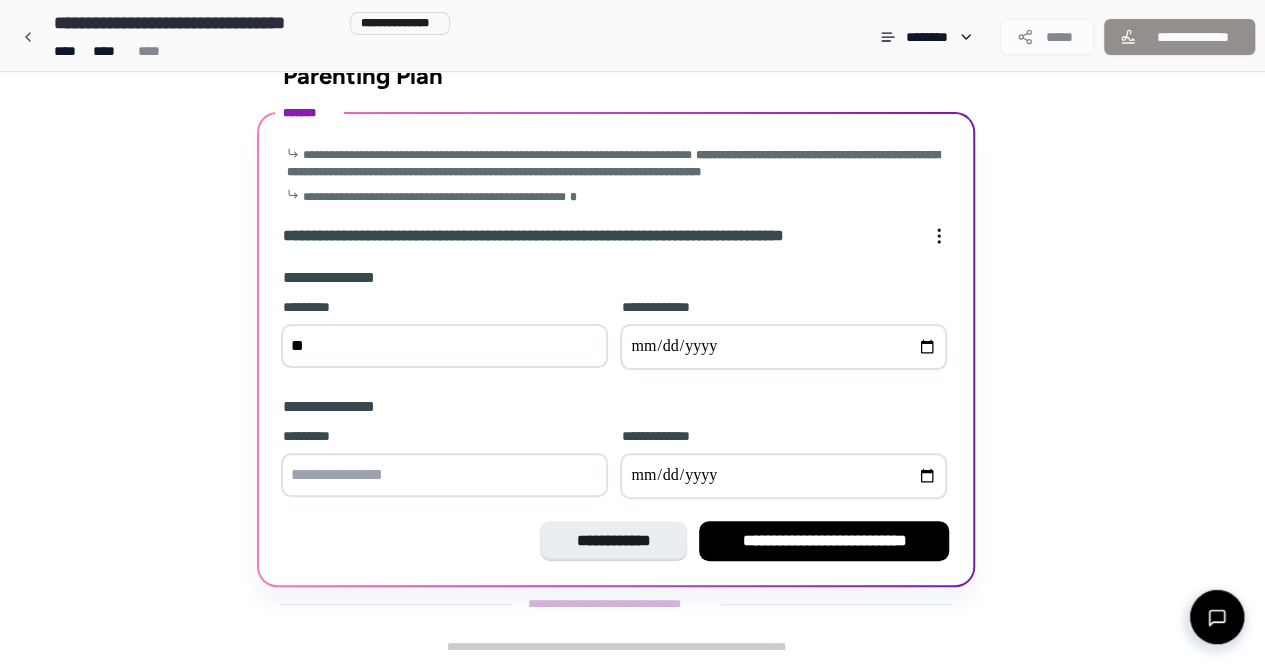 type on "*" 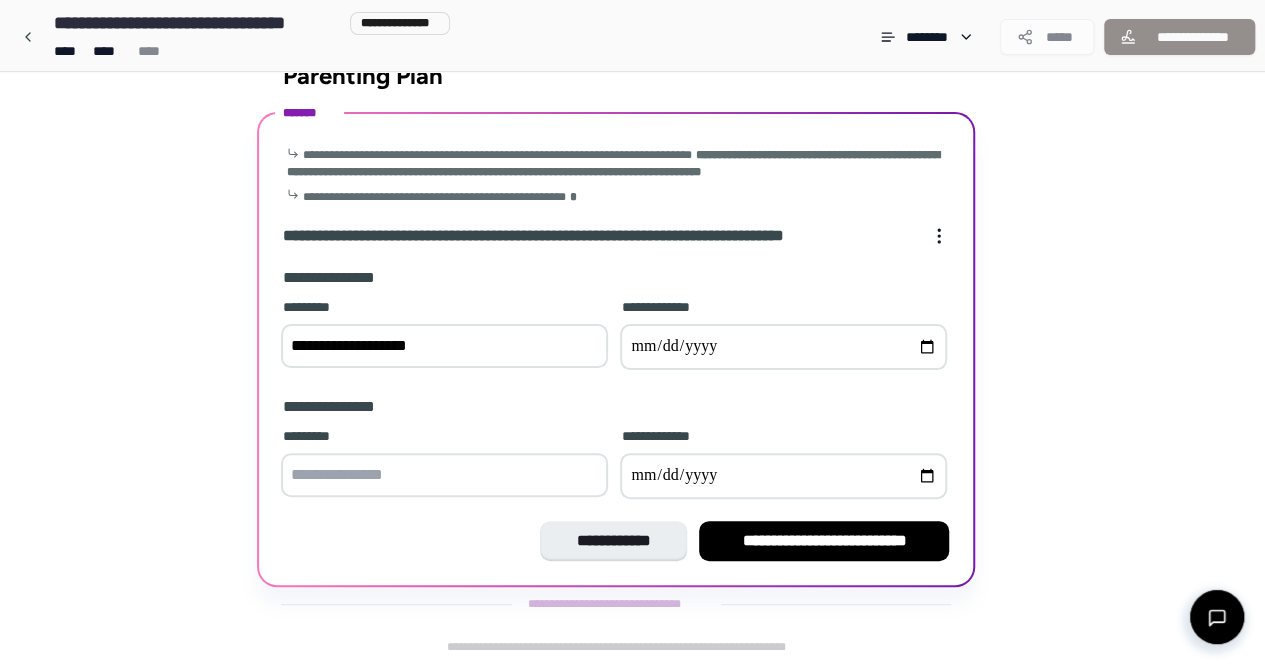 type on "**********" 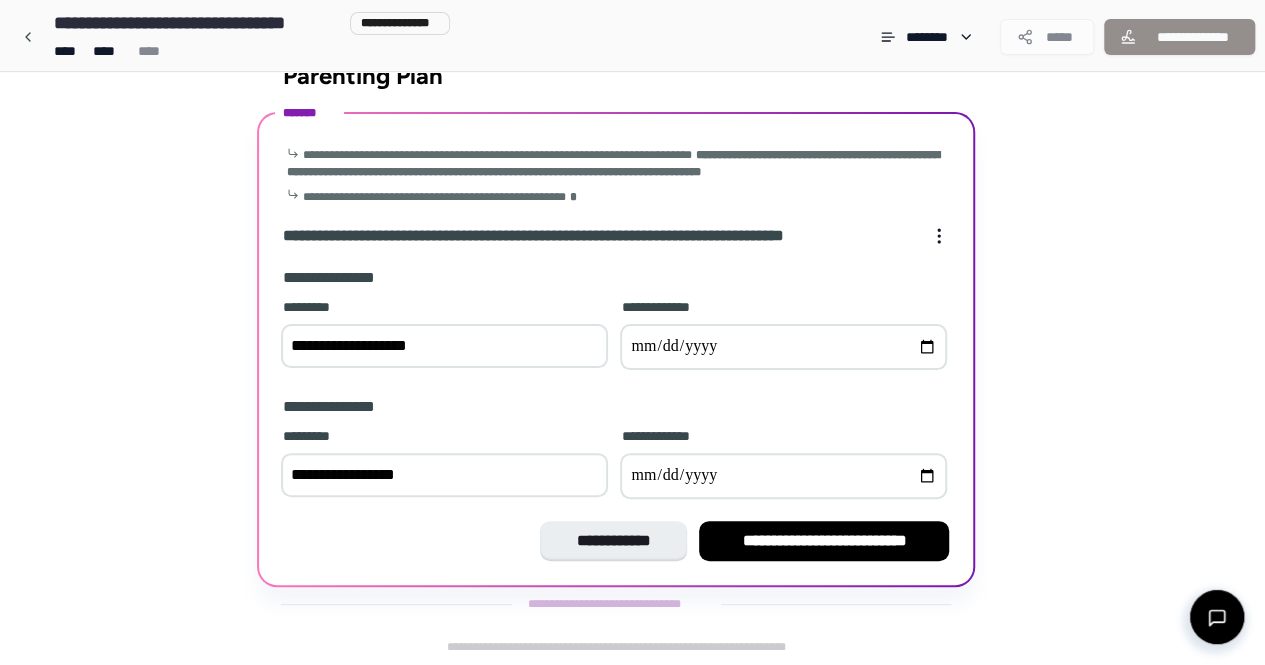 type on "**********" 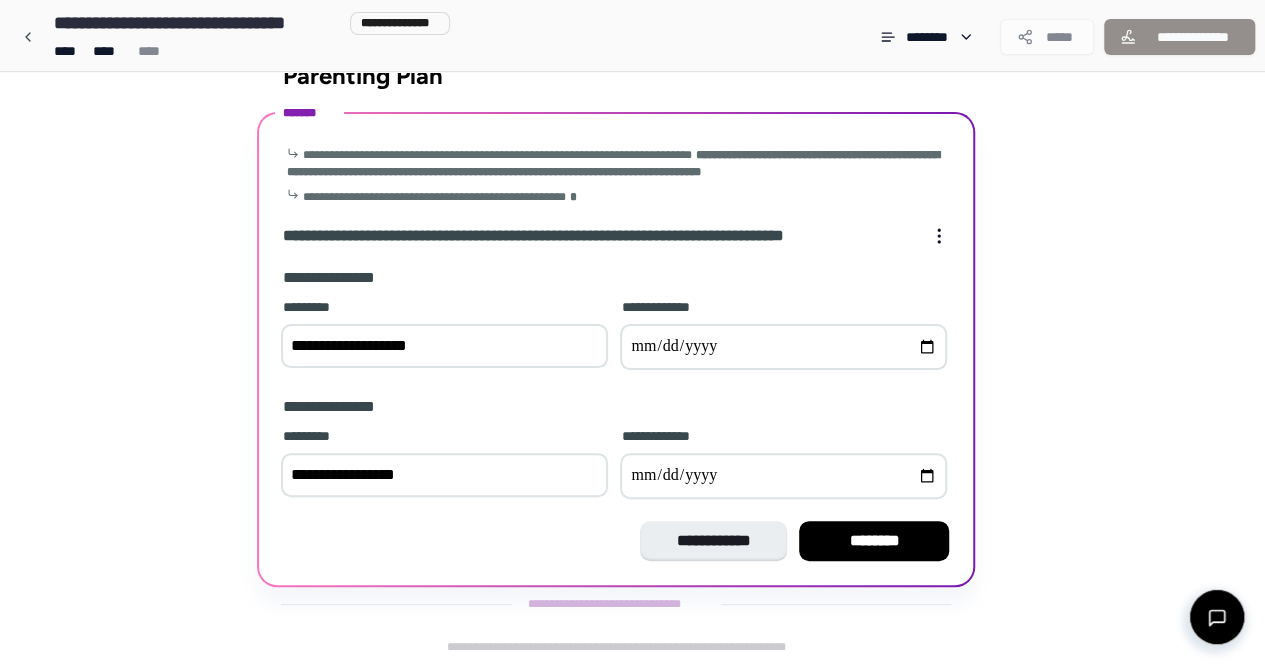 type on "**********" 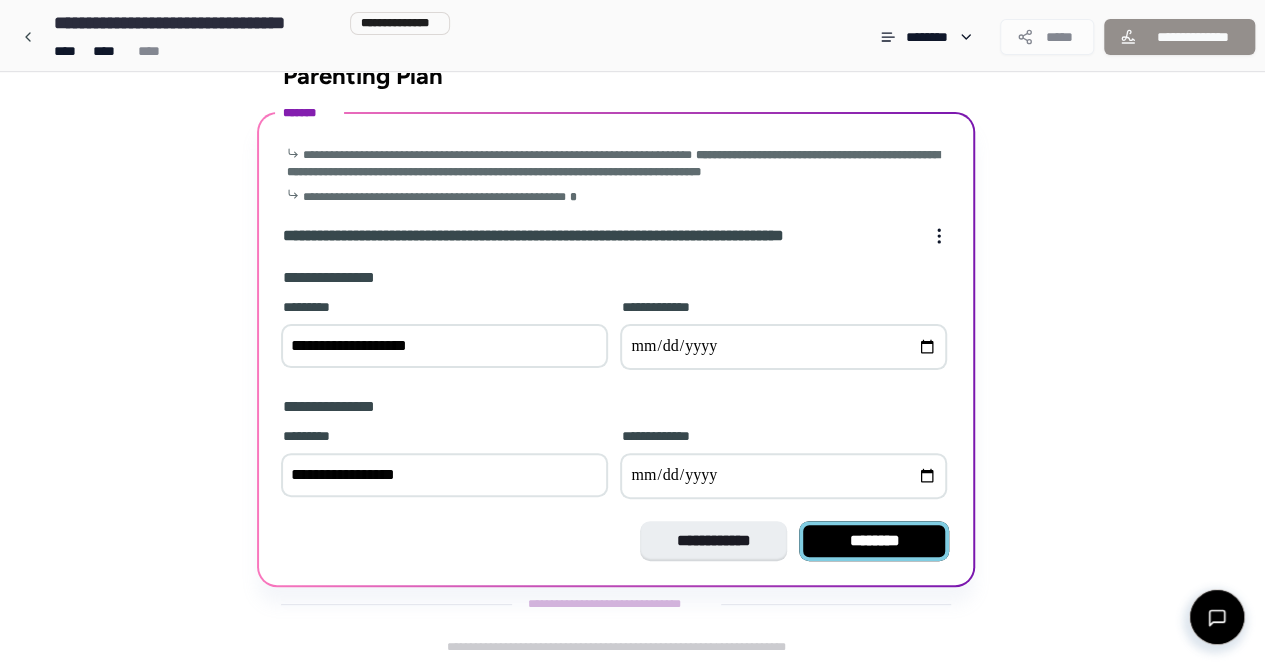 click on "********" at bounding box center [874, 541] 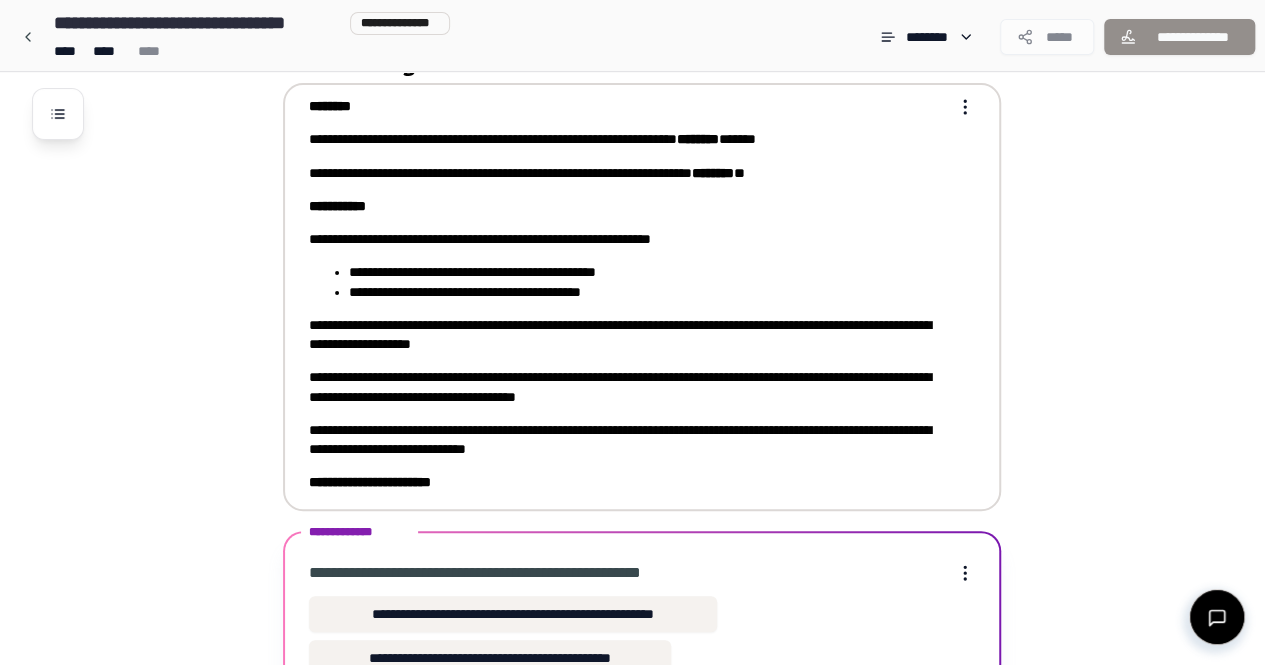 scroll, scrollTop: 214, scrollLeft: 0, axis: vertical 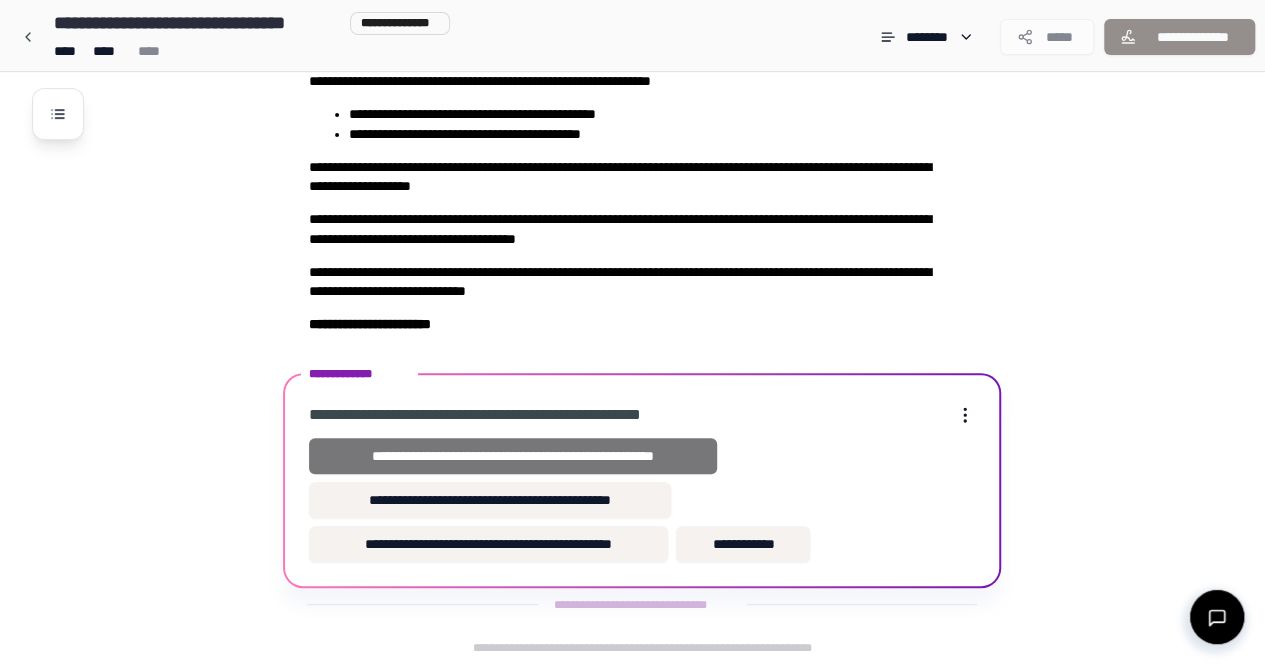 click on "**********" at bounding box center [512, 456] 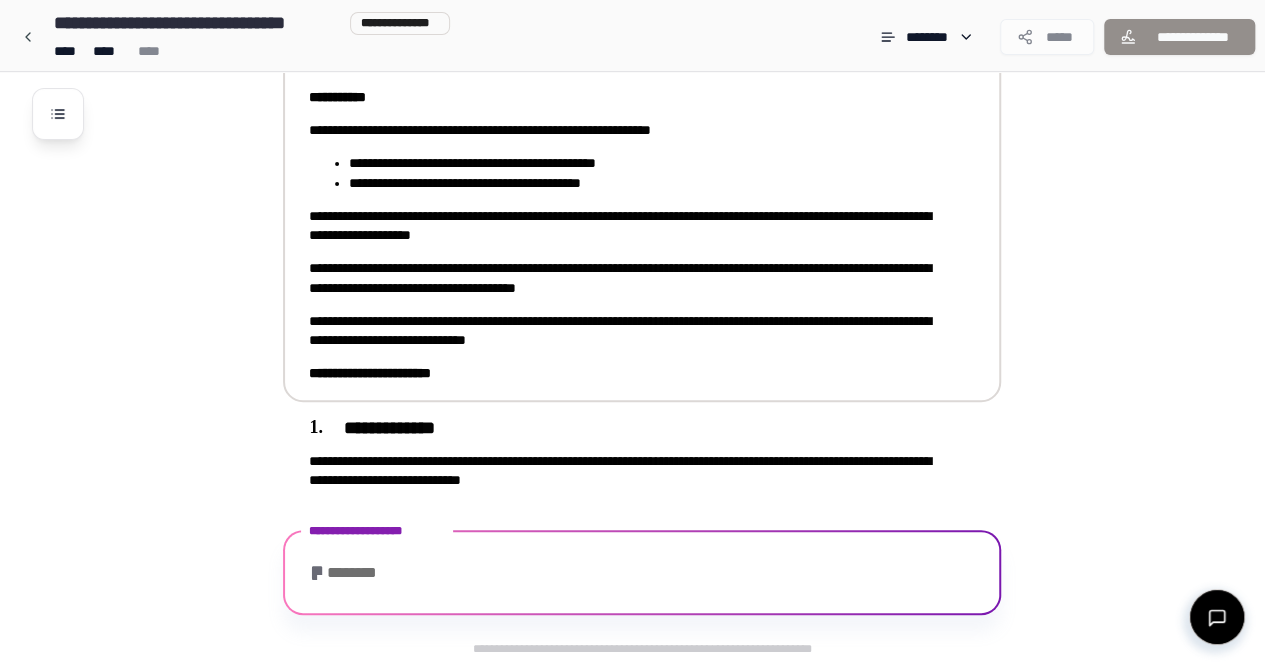 scroll, scrollTop: 278, scrollLeft: 0, axis: vertical 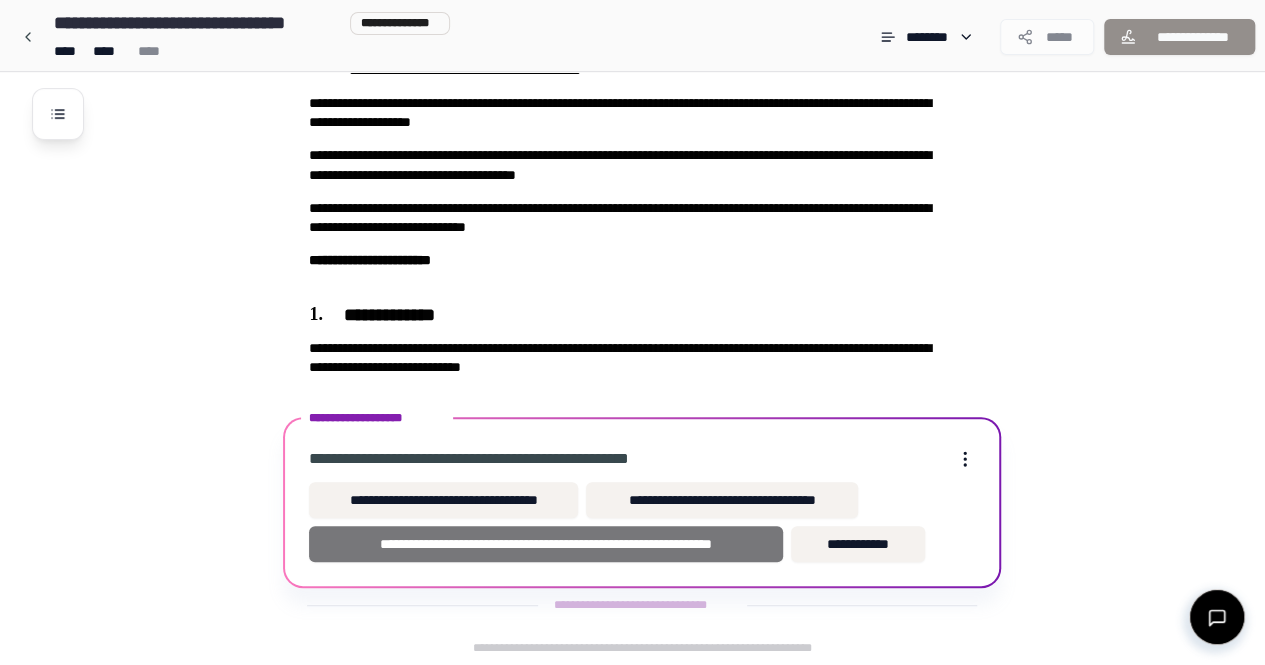 click on "**********" at bounding box center (546, 544) 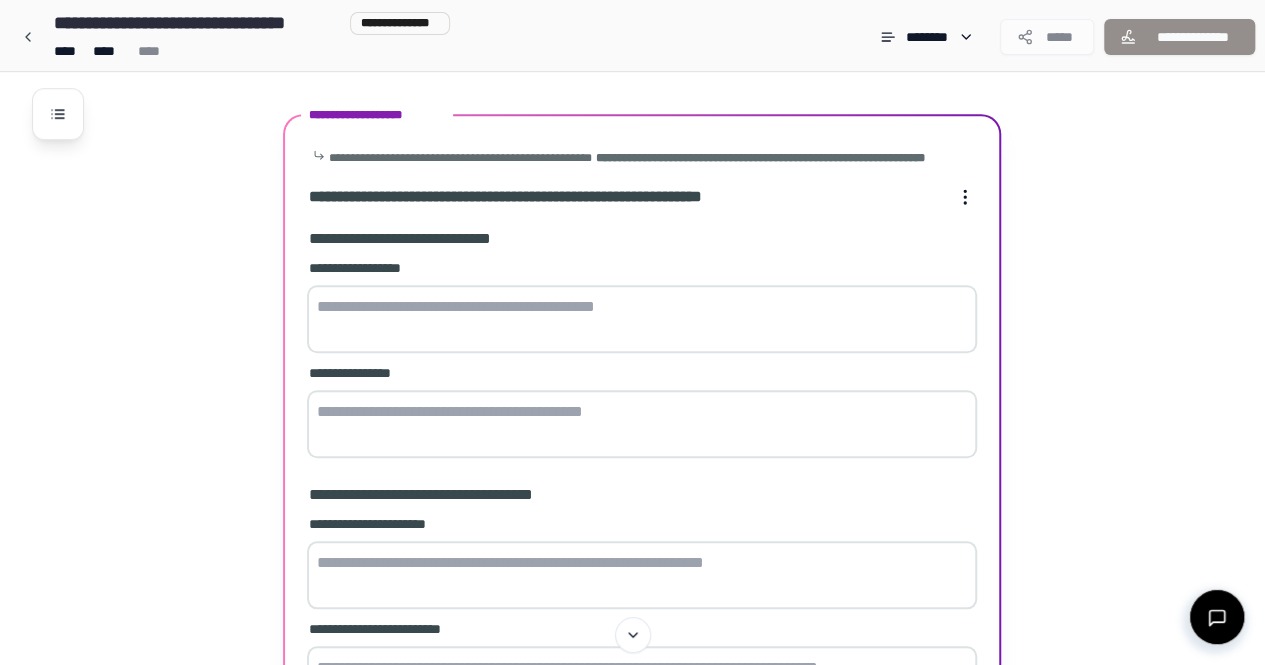 scroll, scrollTop: 612, scrollLeft: 0, axis: vertical 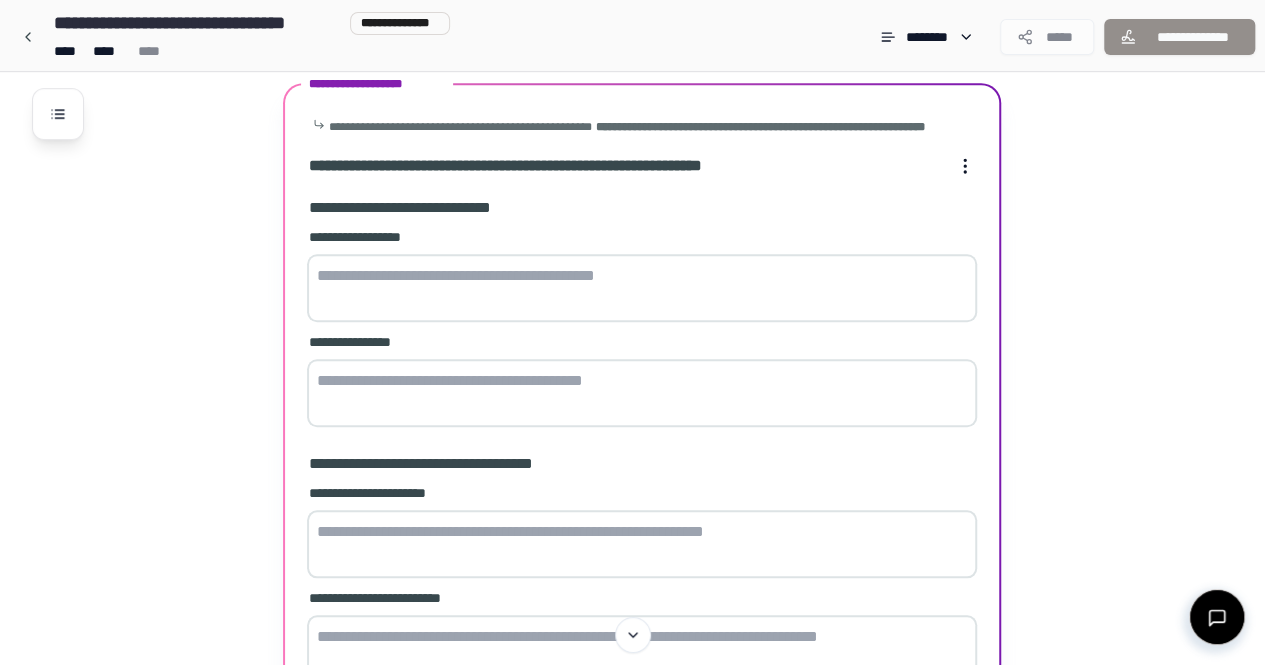 click at bounding box center [642, 288] 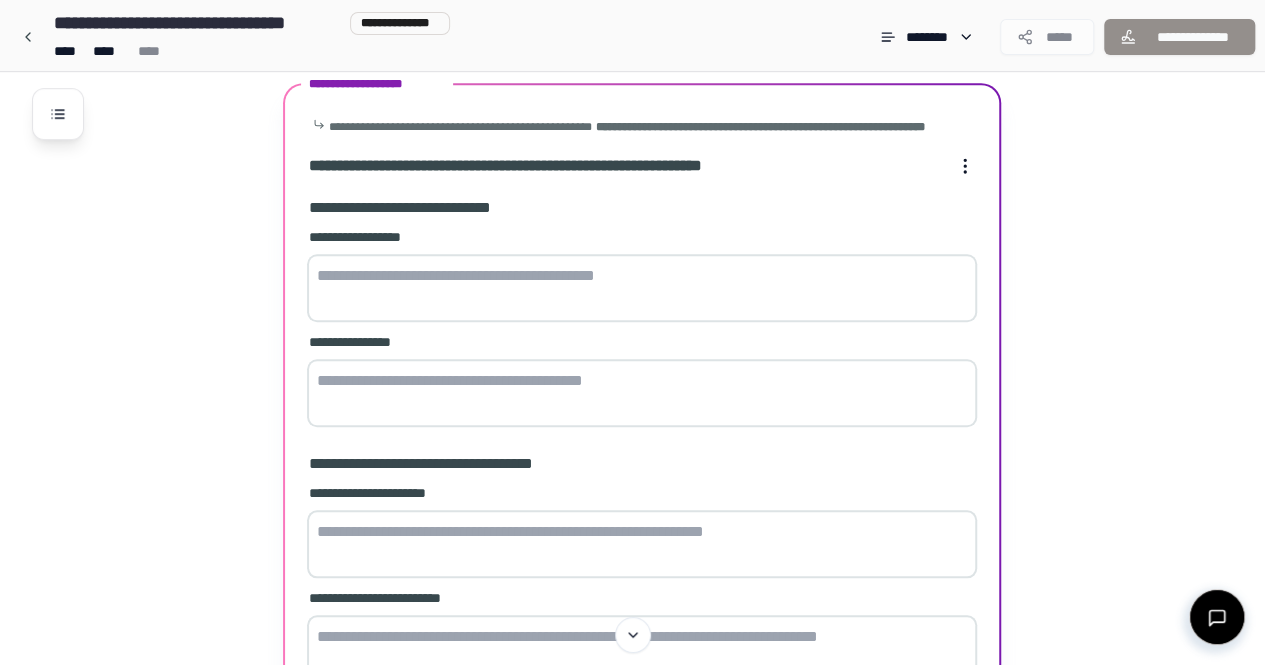type on "*" 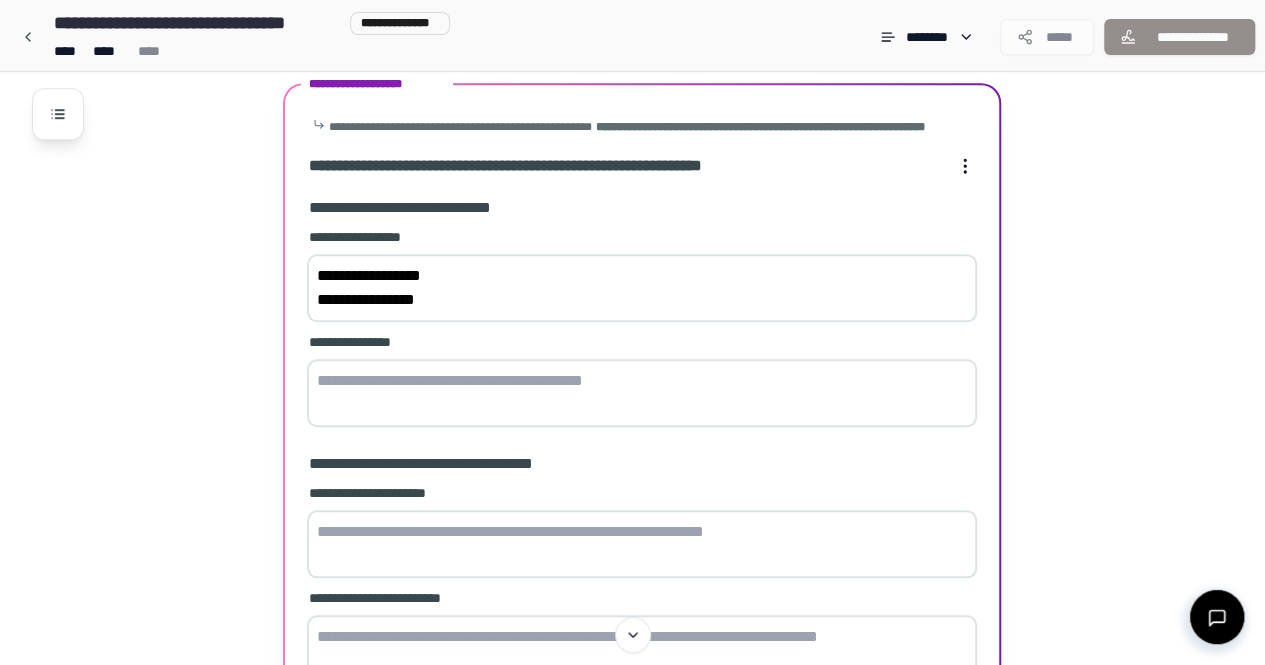 type on "**********" 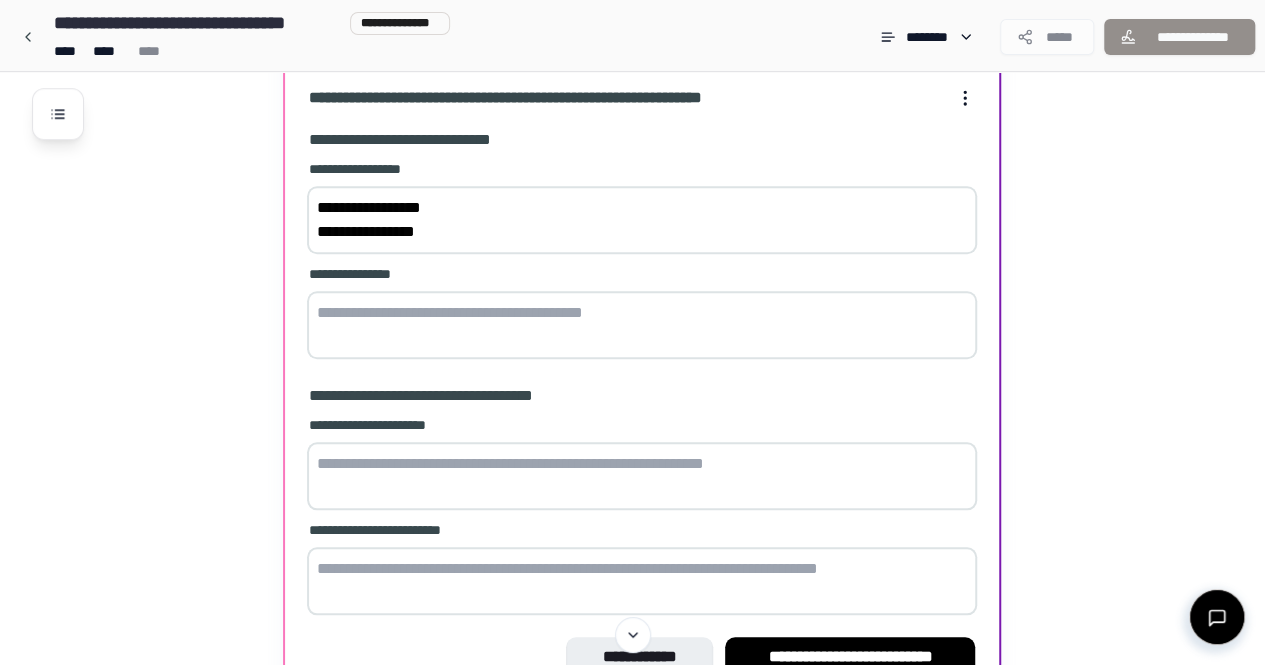 scroll, scrollTop: 712, scrollLeft: 0, axis: vertical 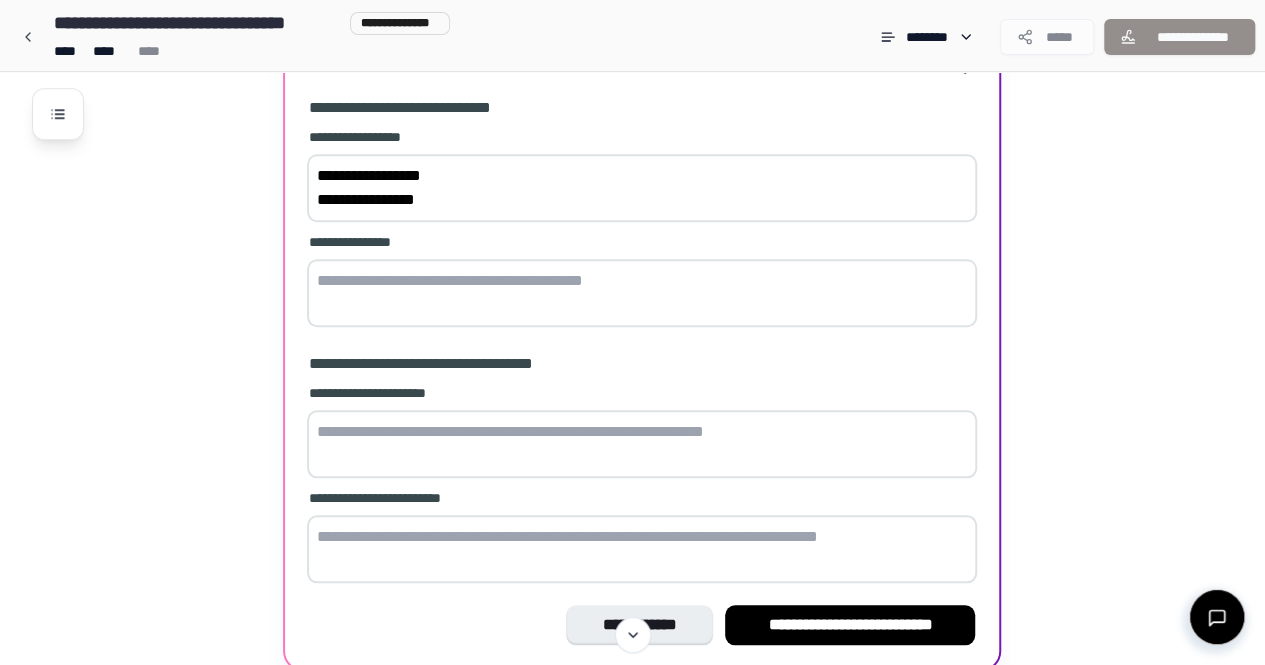 click at bounding box center [642, 444] 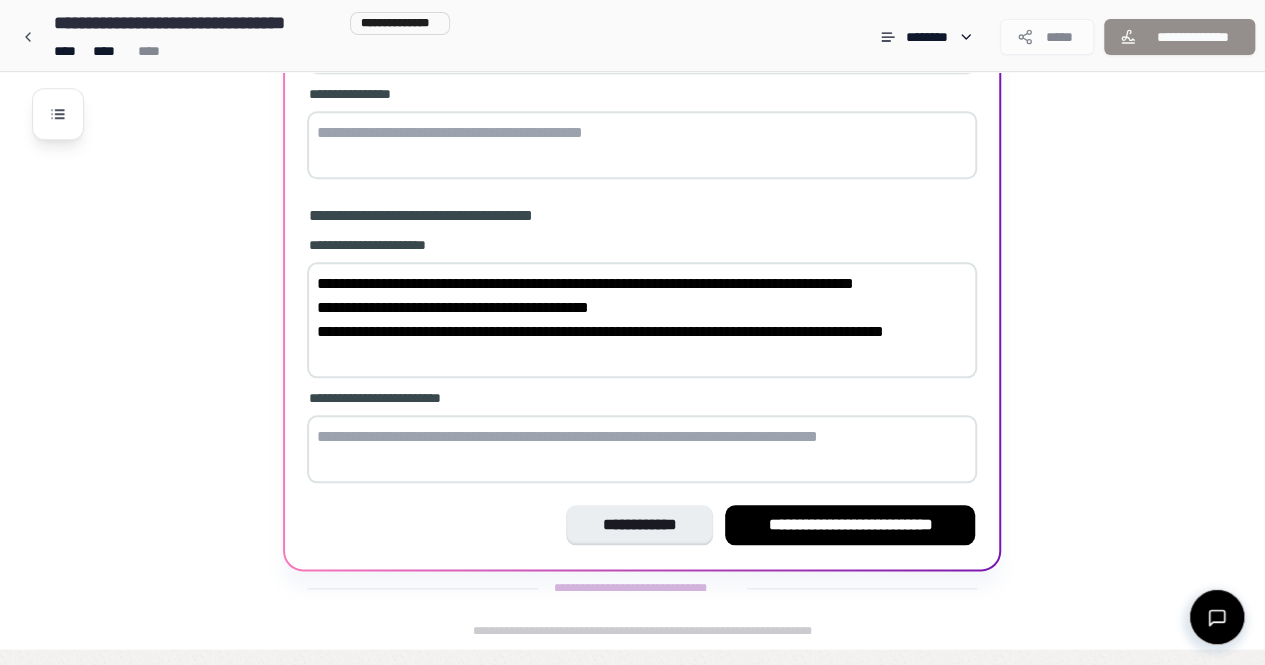 scroll, scrollTop: 812, scrollLeft: 0, axis: vertical 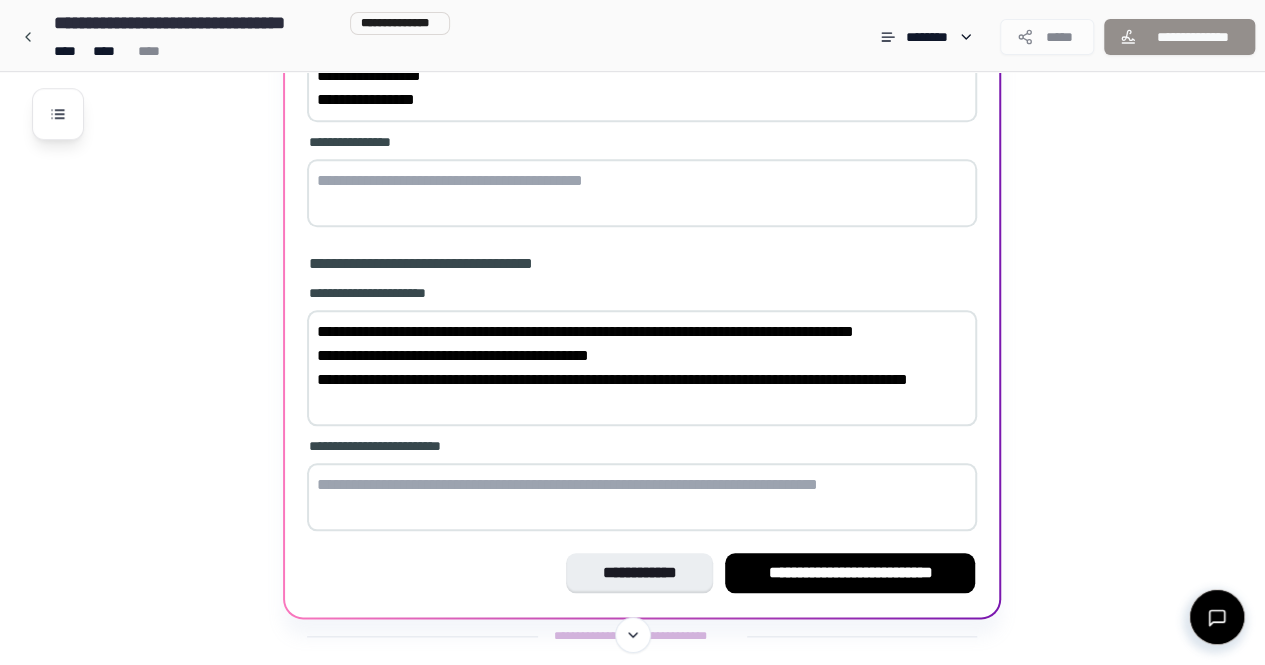 click on "**********" at bounding box center [642, 368] 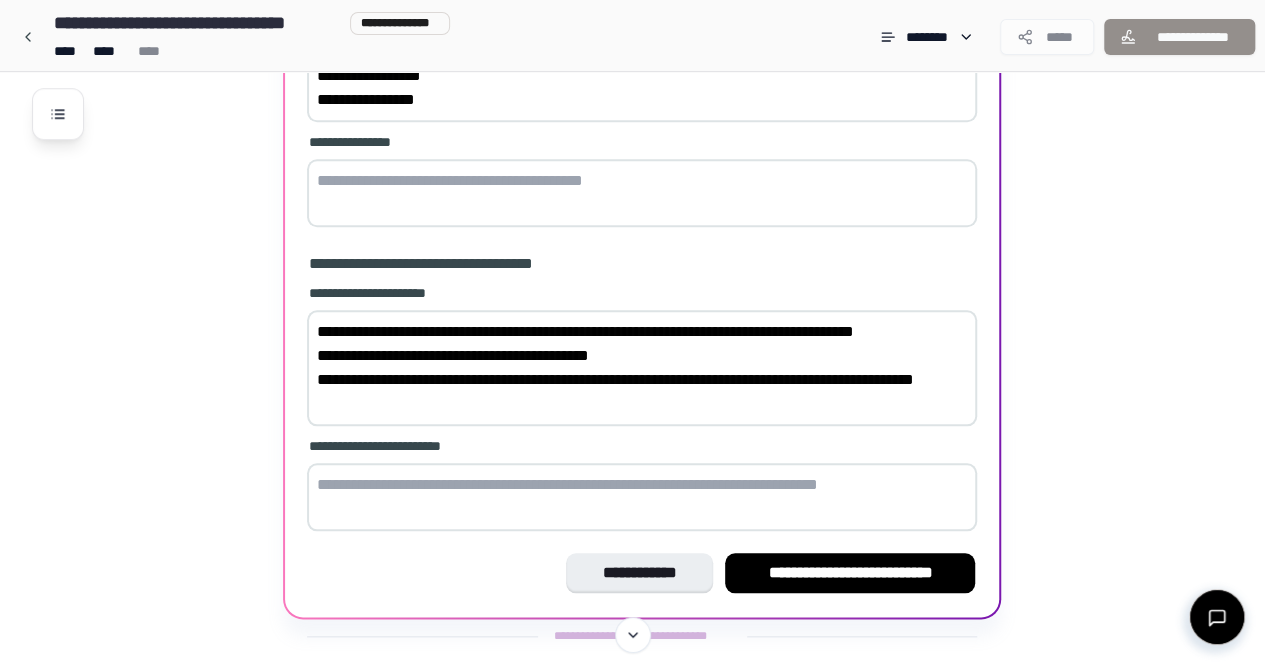 click on "**********" at bounding box center (642, 368) 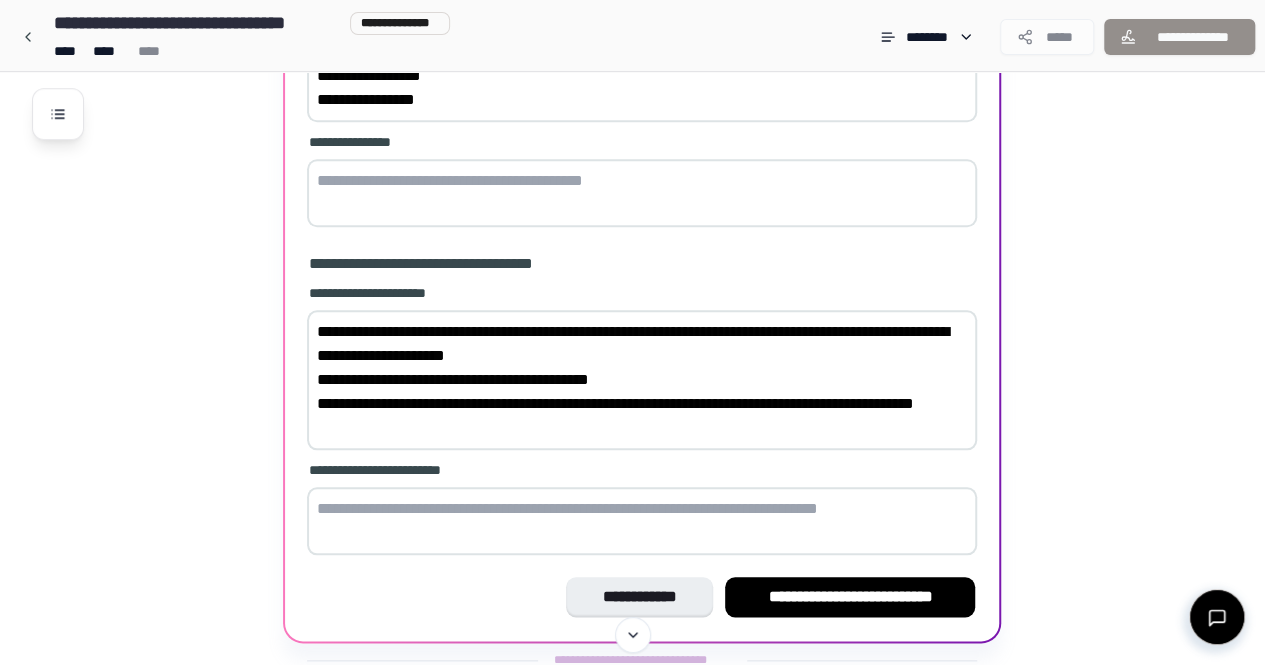 drag, startPoint x: 313, startPoint y: 350, endPoint x: 352, endPoint y: 337, distance: 41.109608 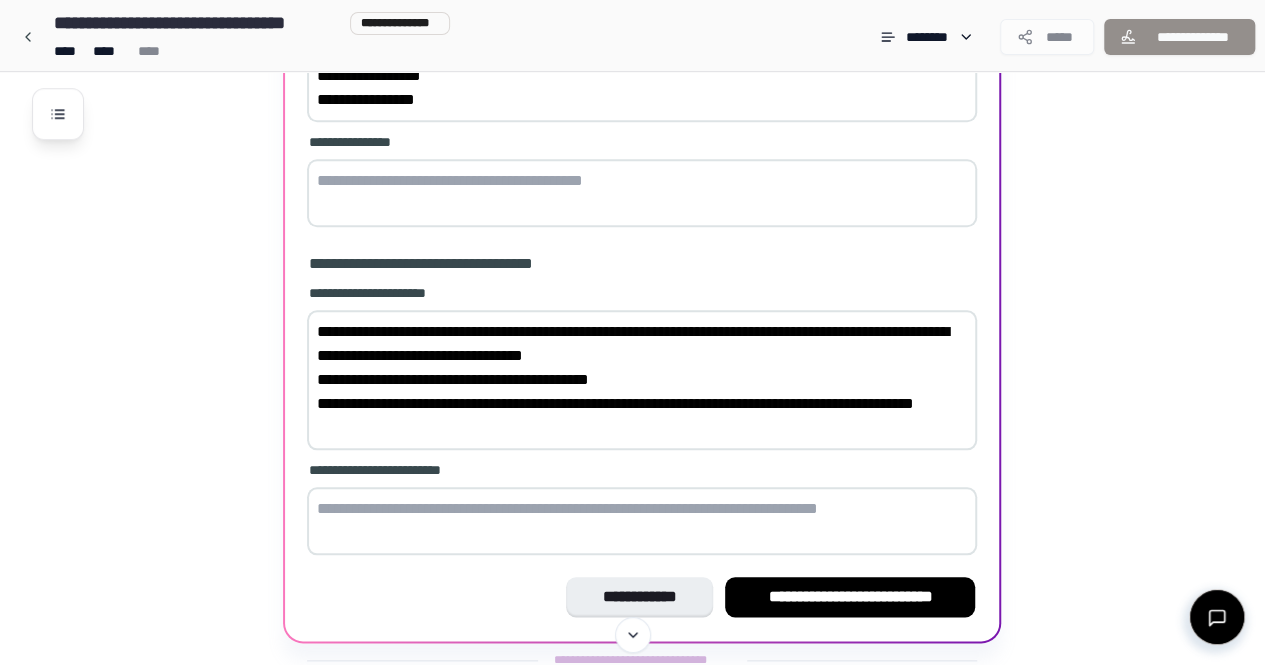 click on "**********" at bounding box center [642, 380] 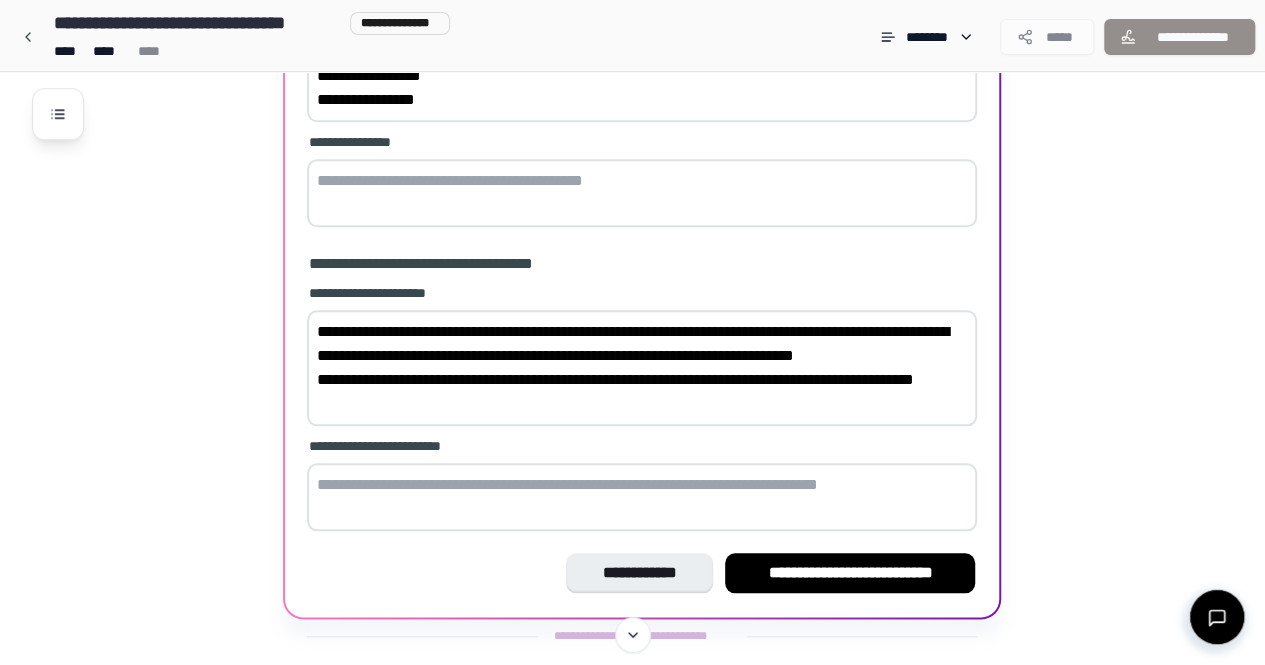 click on "**********" at bounding box center (642, 368) 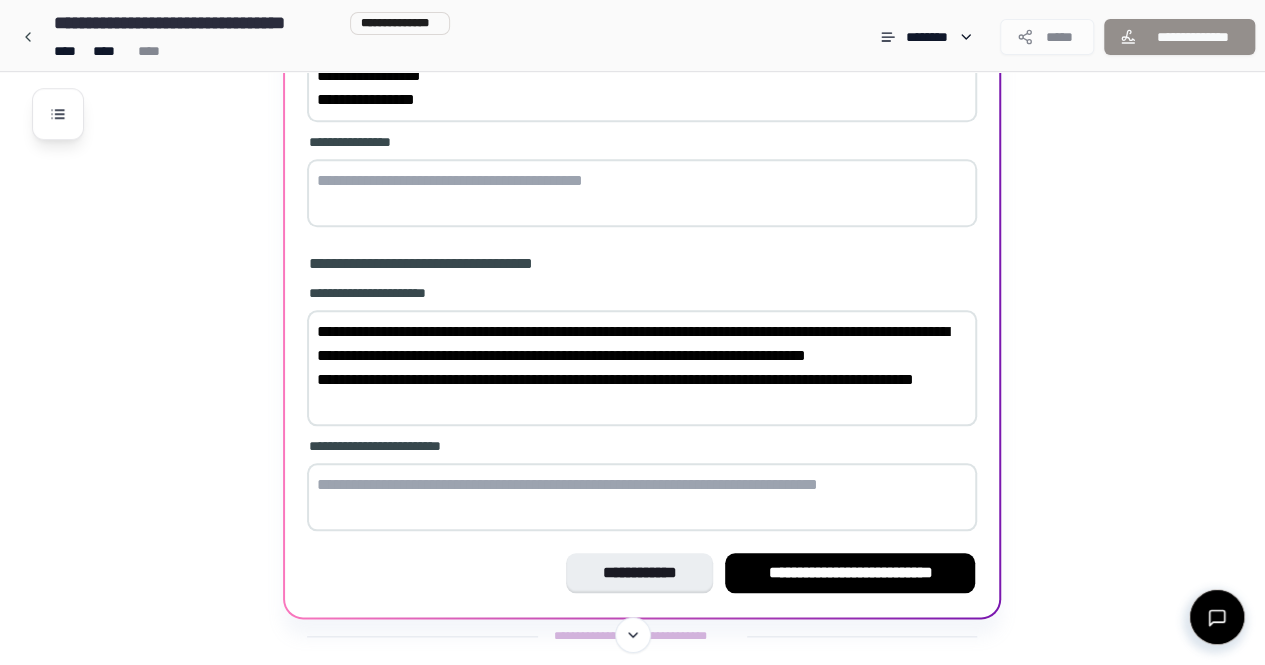 click on "**********" at bounding box center [642, 368] 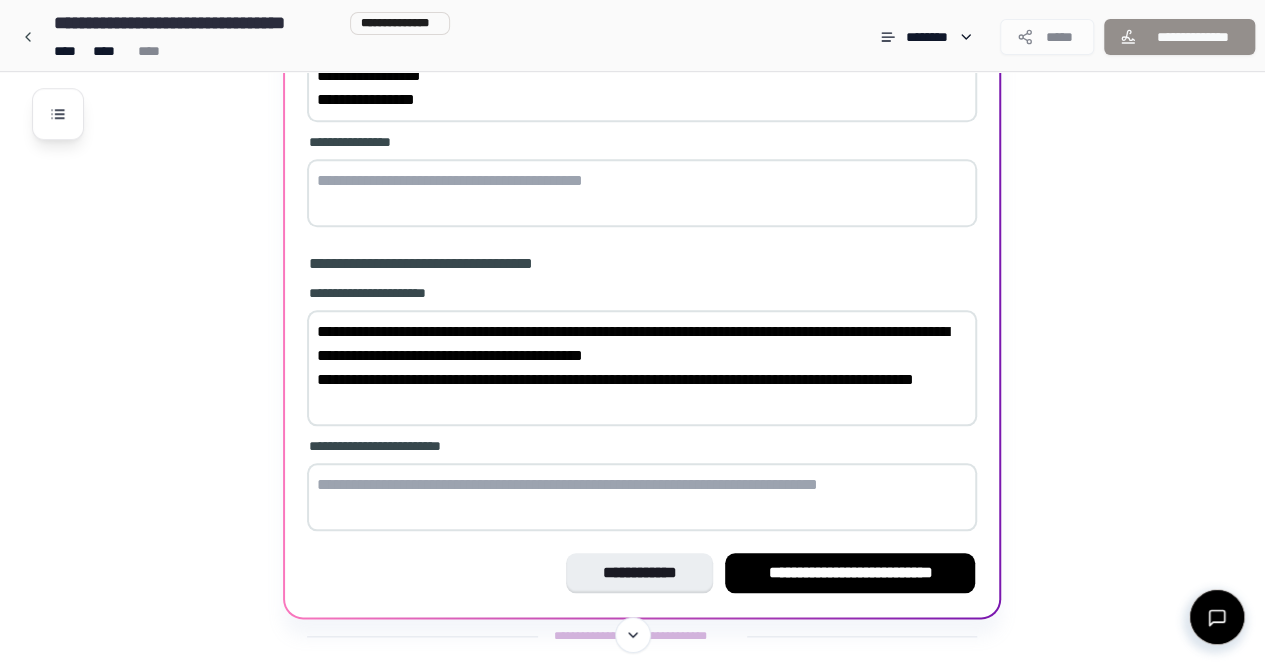 click on "**********" at bounding box center (642, 368) 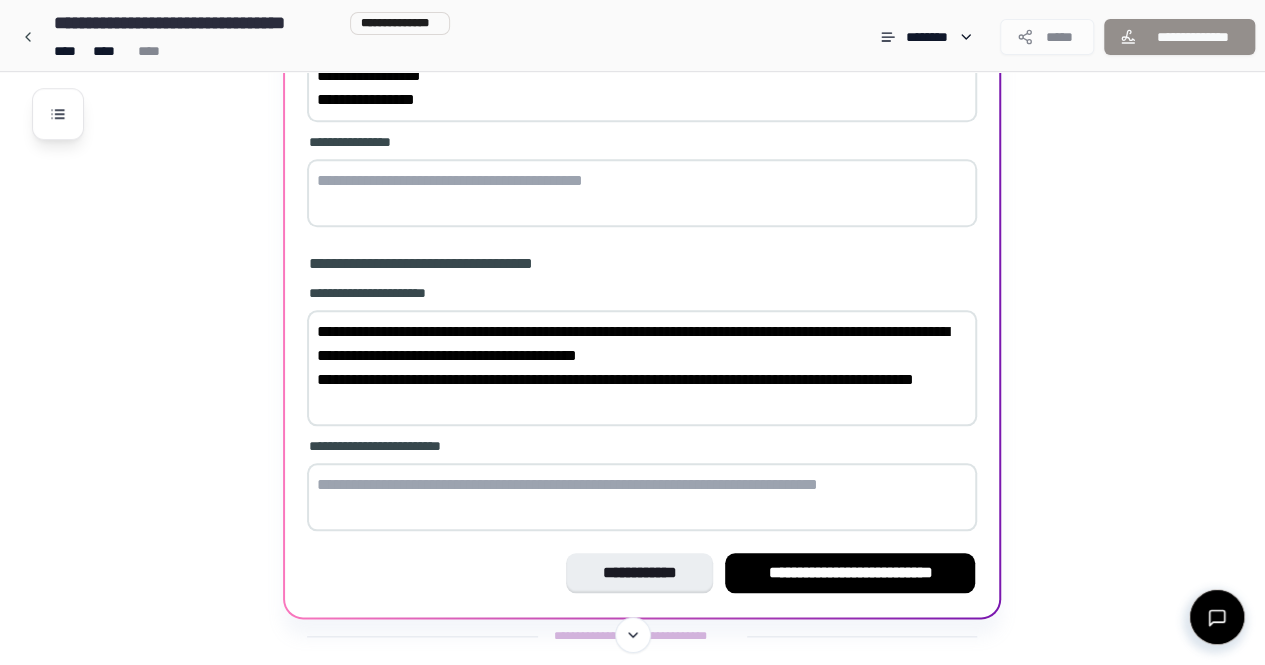 click on "**********" at bounding box center [642, 368] 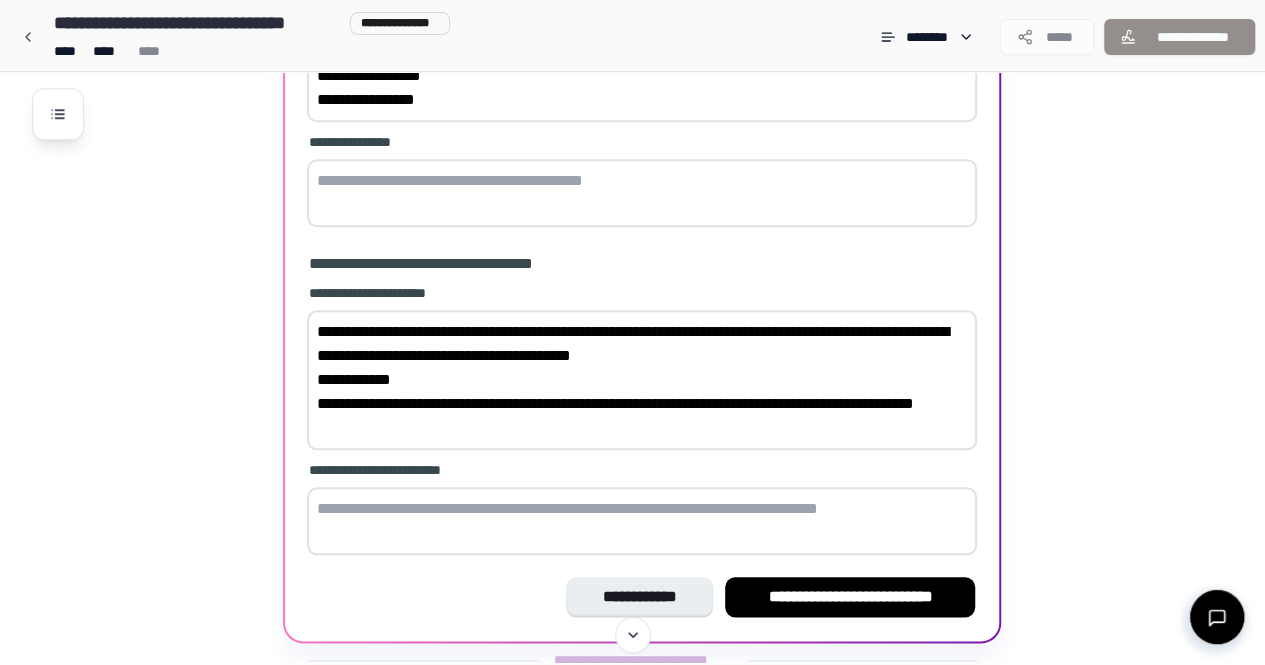 drag, startPoint x: 408, startPoint y: 348, endPoint x: 695, endPoint y: 368, distance: 287.696 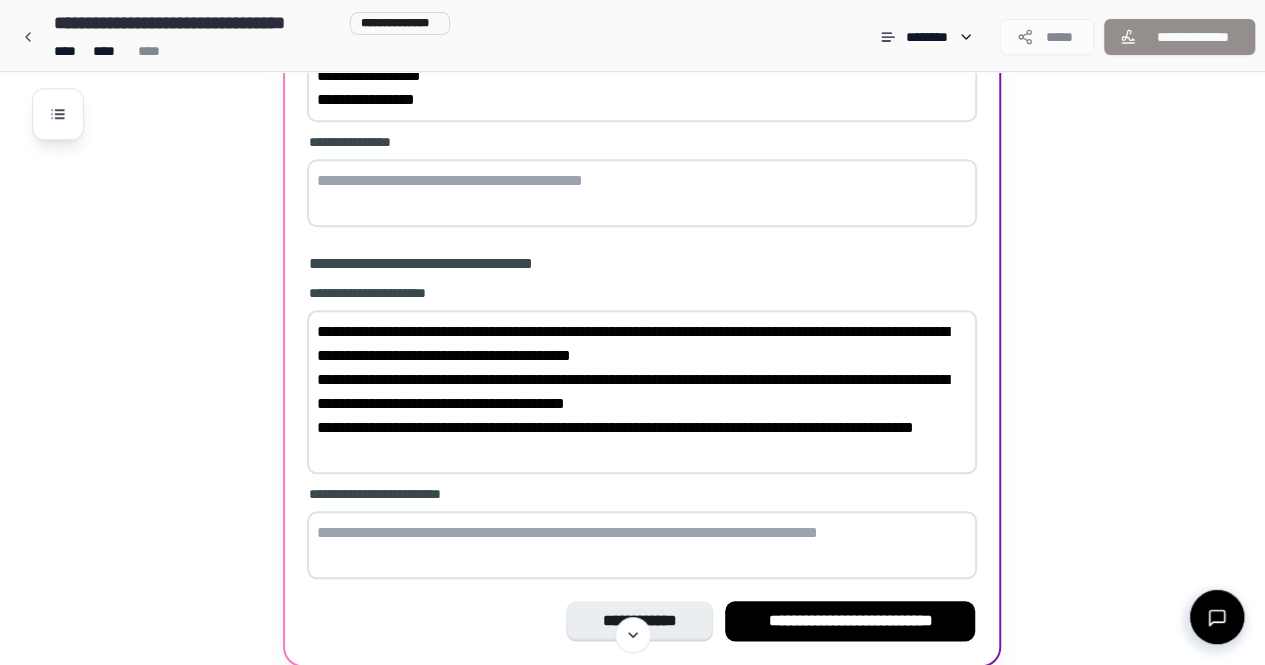 click on "**********" at bounding box center (642, 392) 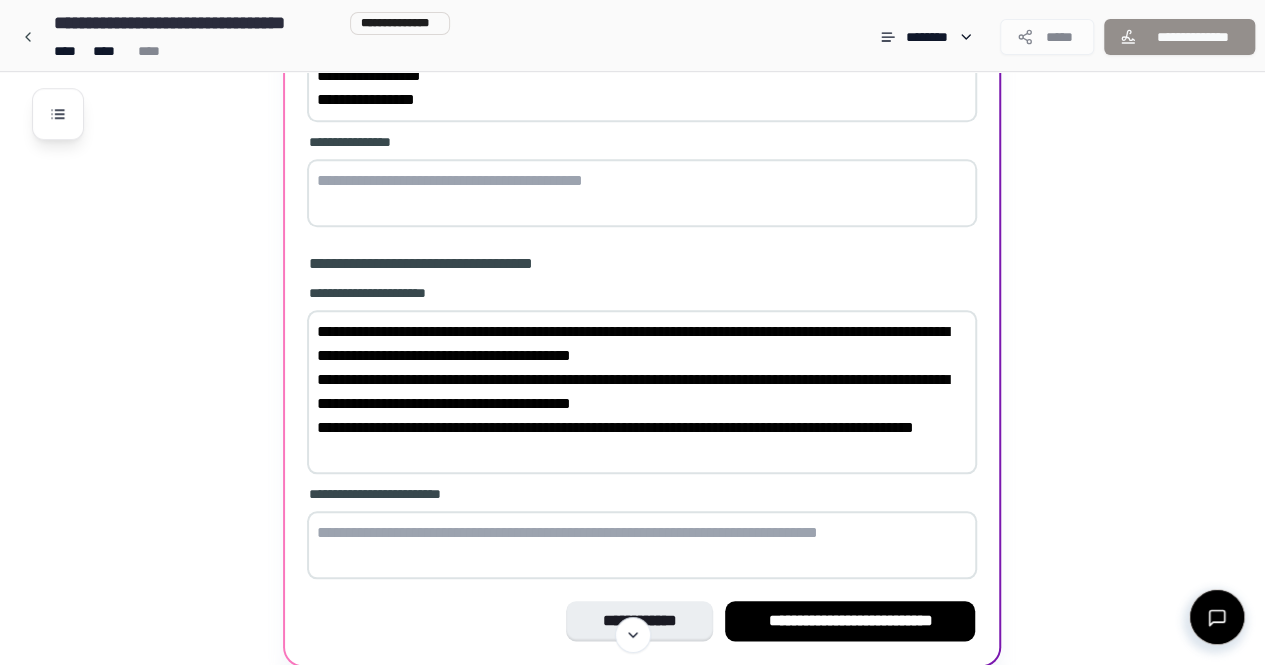 click on "**********" at bounding box center (642, 392) 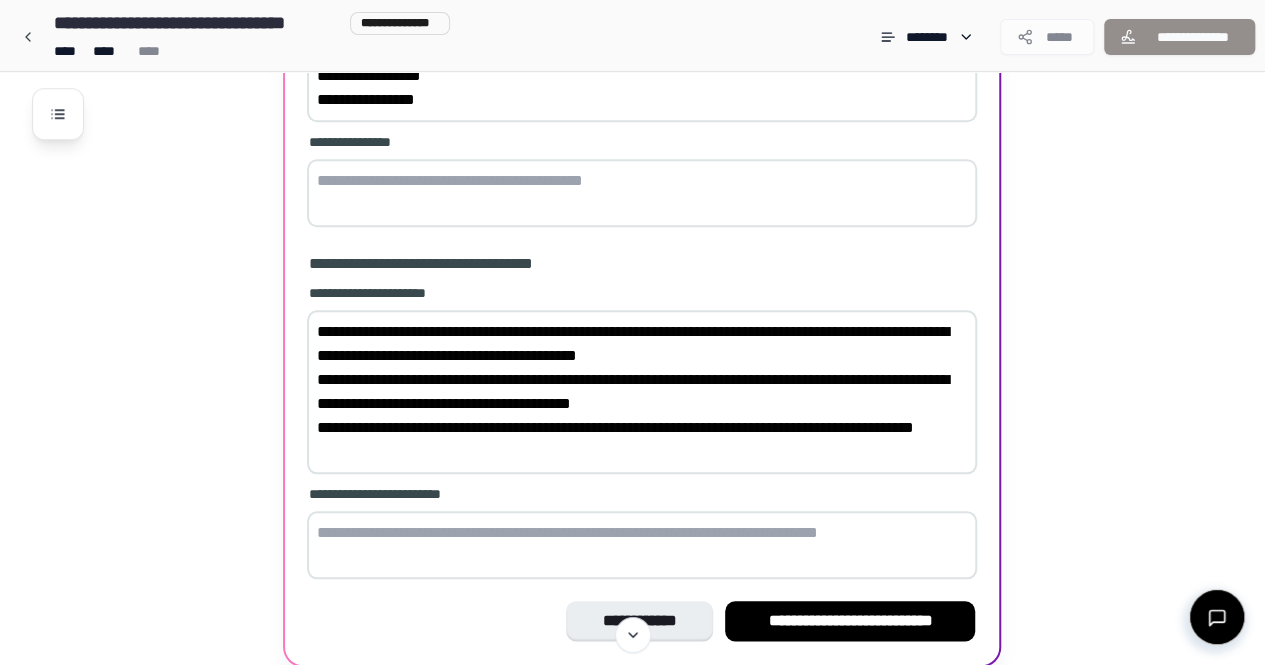 click on "**********" at bounding box center (642, 392) 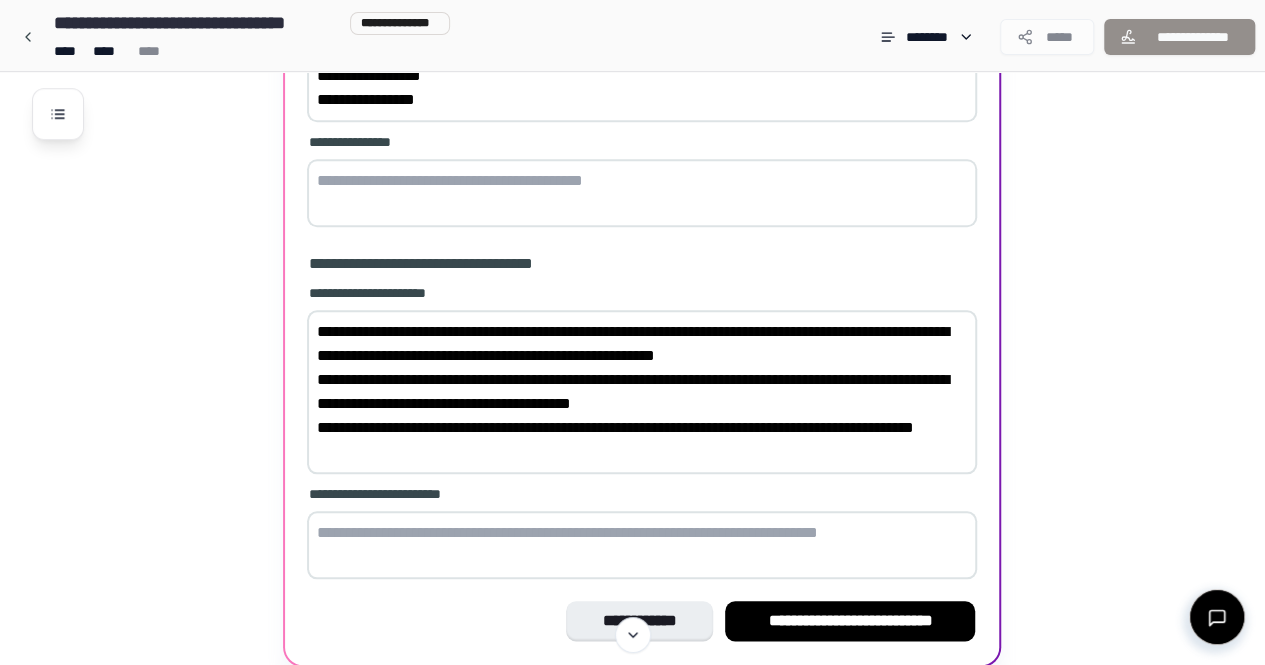 drag, startPoint x: 586, startPoint y: 374, endPoint x: 667, endPoint y: 367, distance: 81.3019 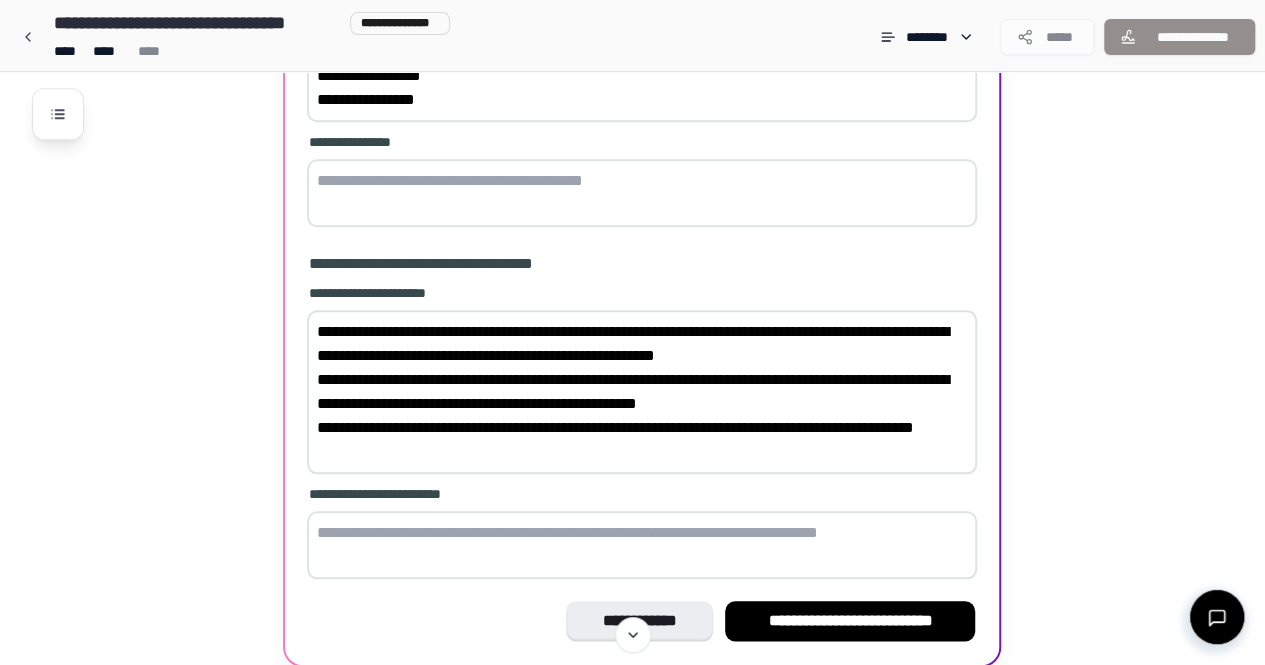 click on "**********" at bounding box center (642, 392) 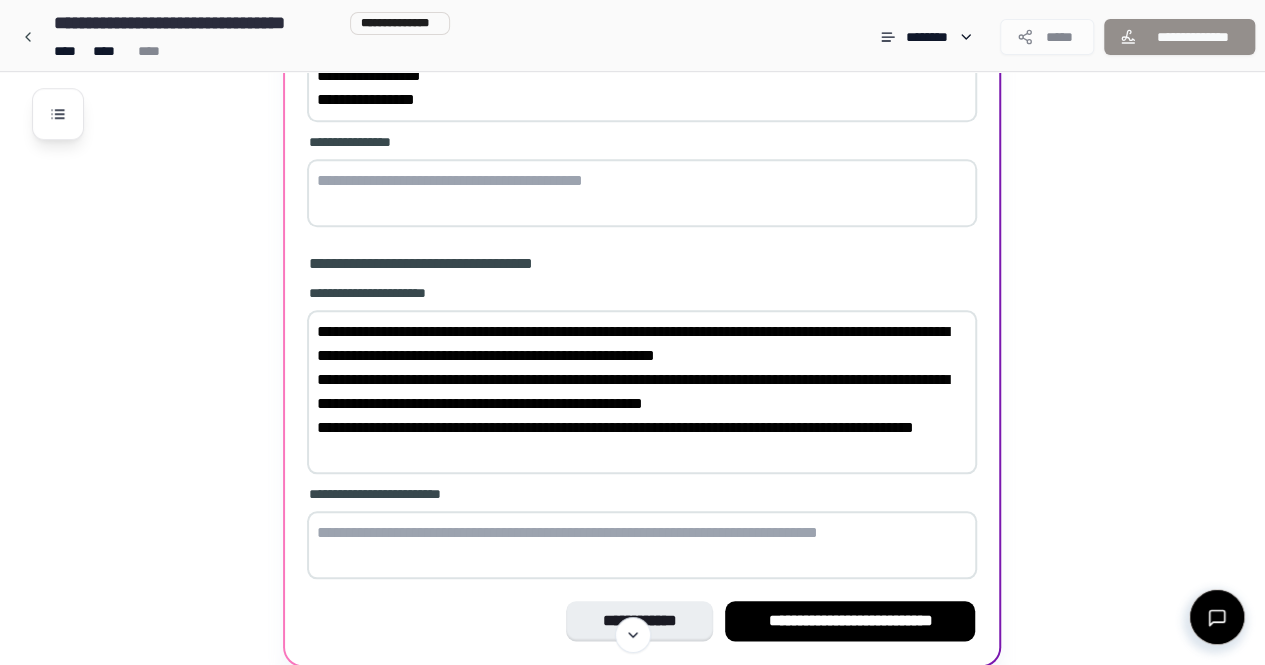 click on "**********" at bounding box center (642, 392) 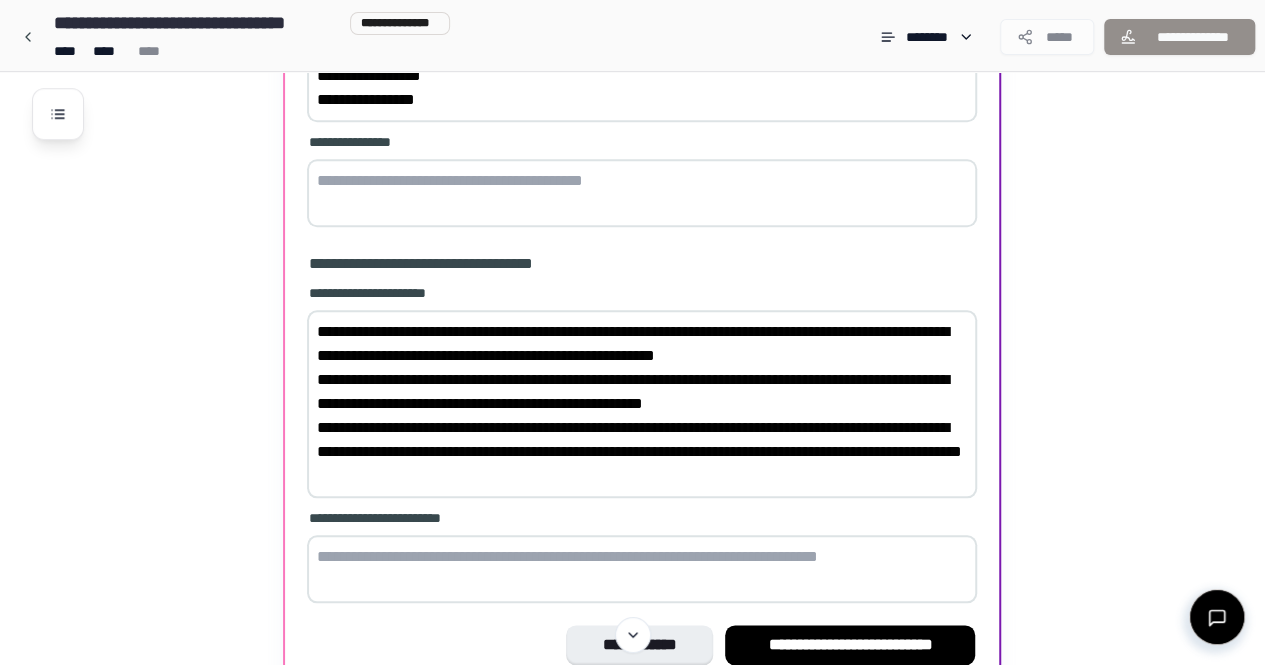 click on "**********" at bounding box center [642, 404] 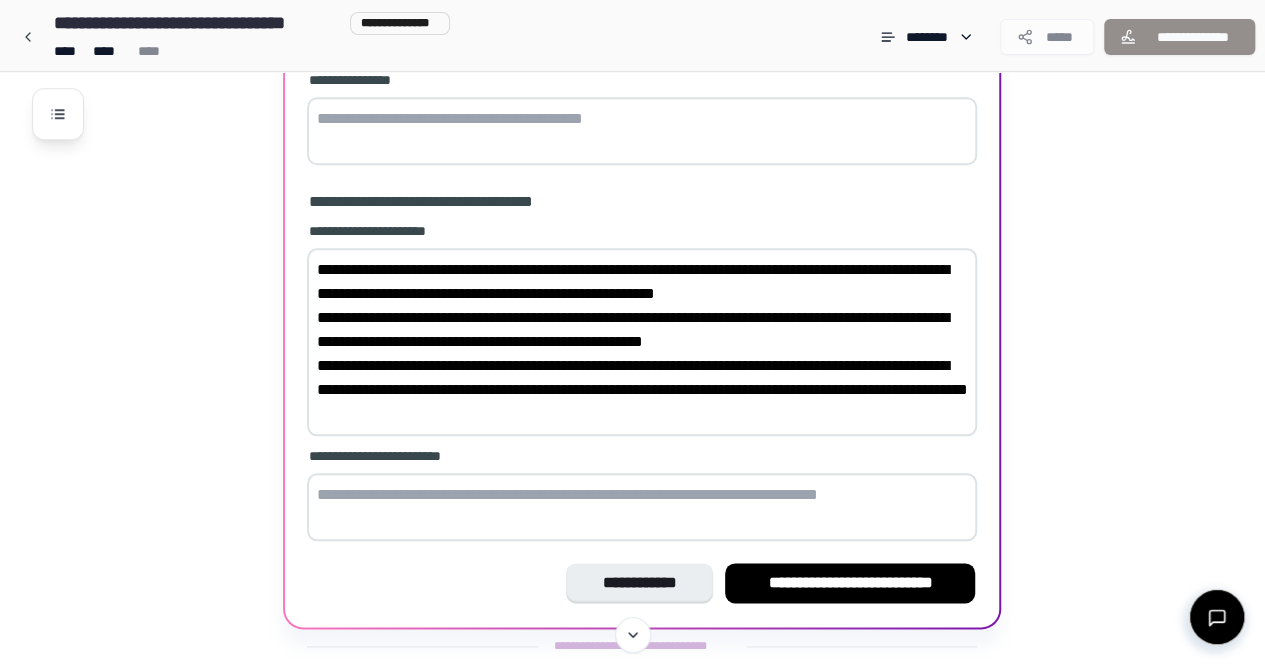 scroll, scrollTop: 932, scrollLeft: 0, axis: vertical 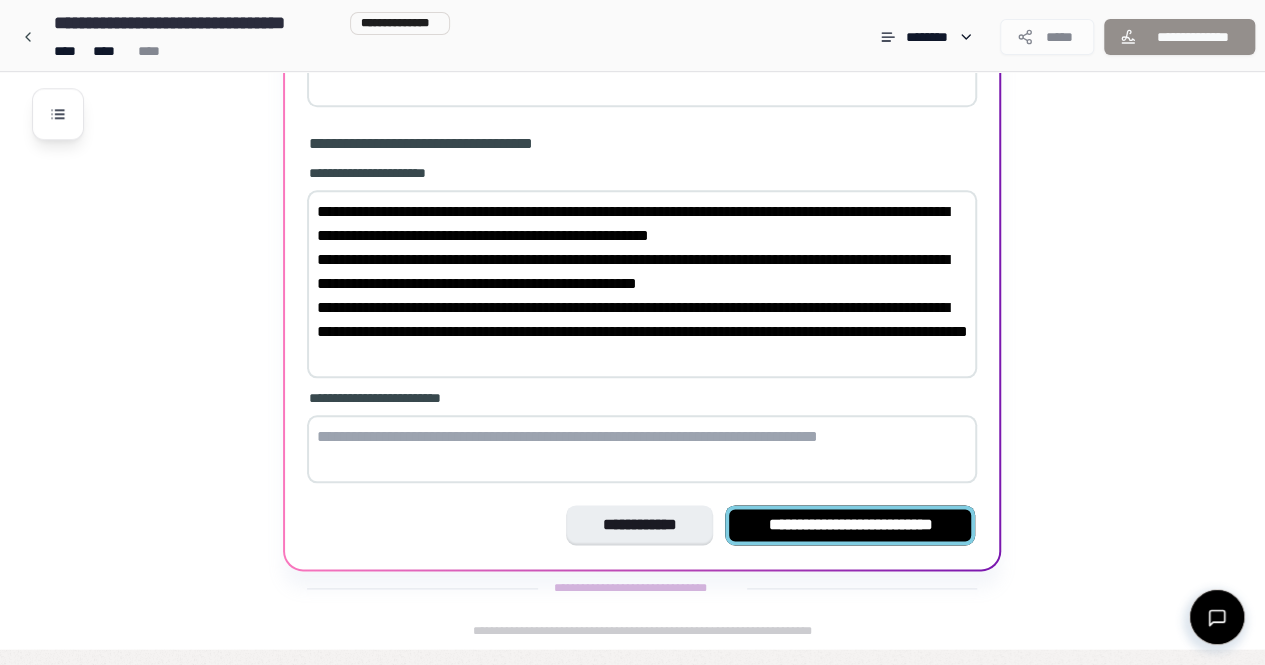 type on "**********" 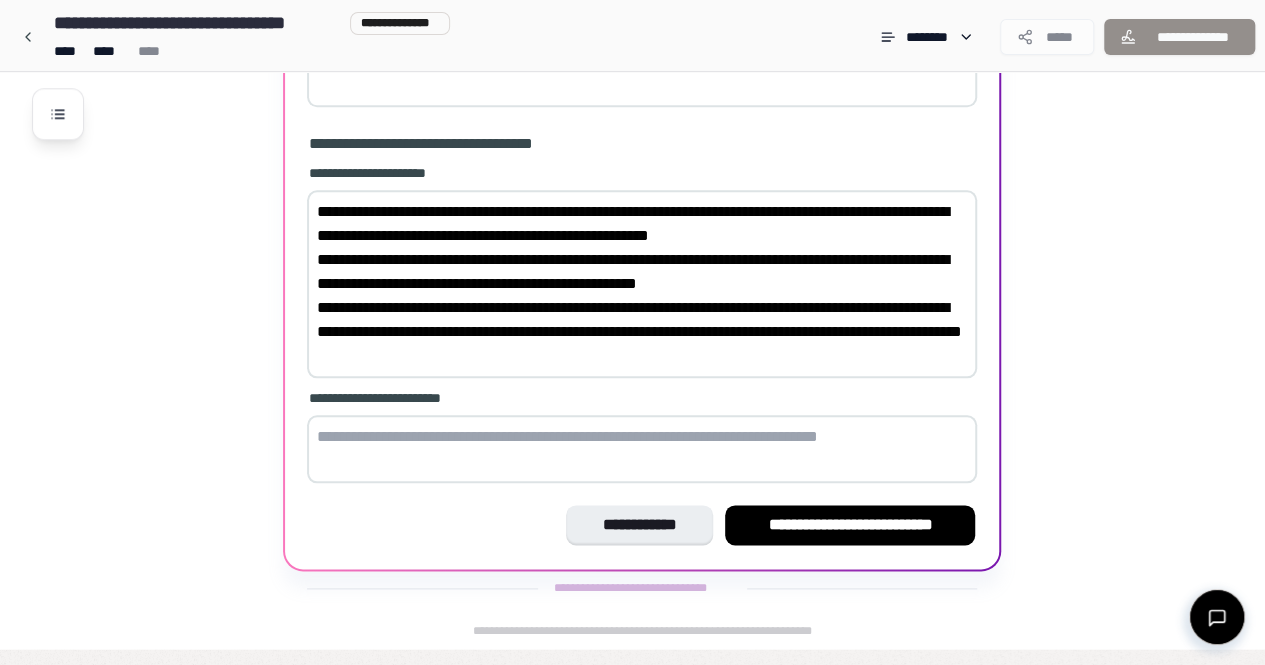 click on "**********" at bounding box center (850, 525) 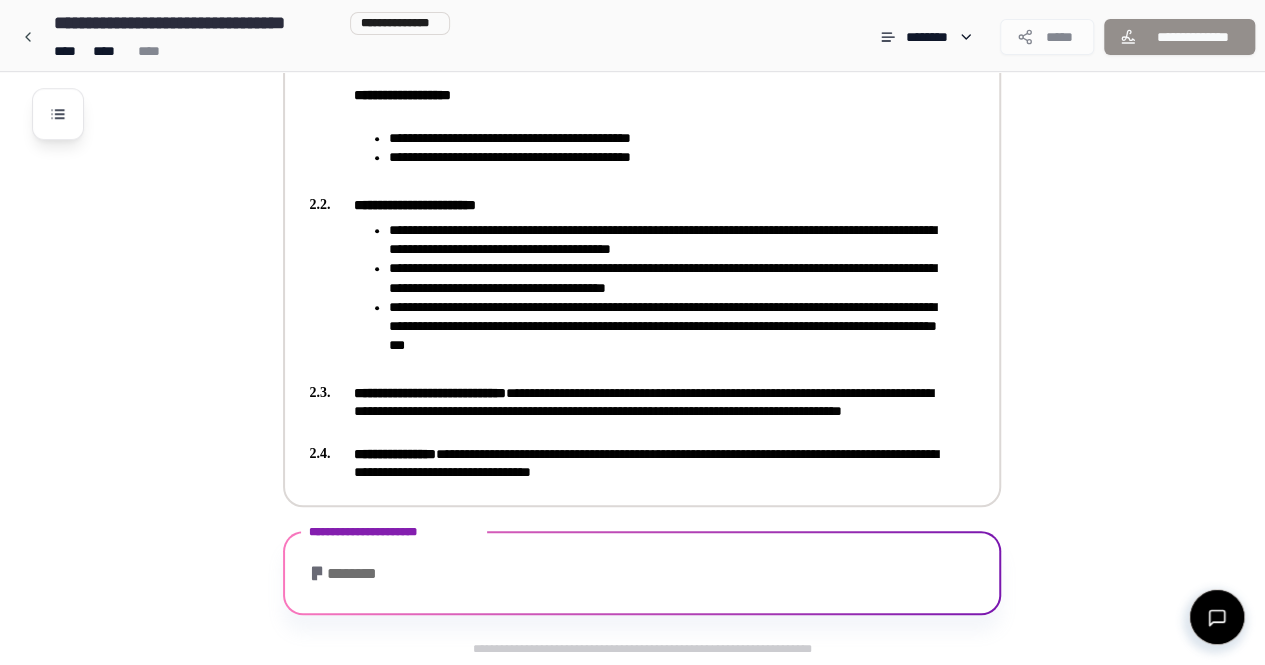scroll, scrollTop: 793, scrollLeft: 0, axis: vertical 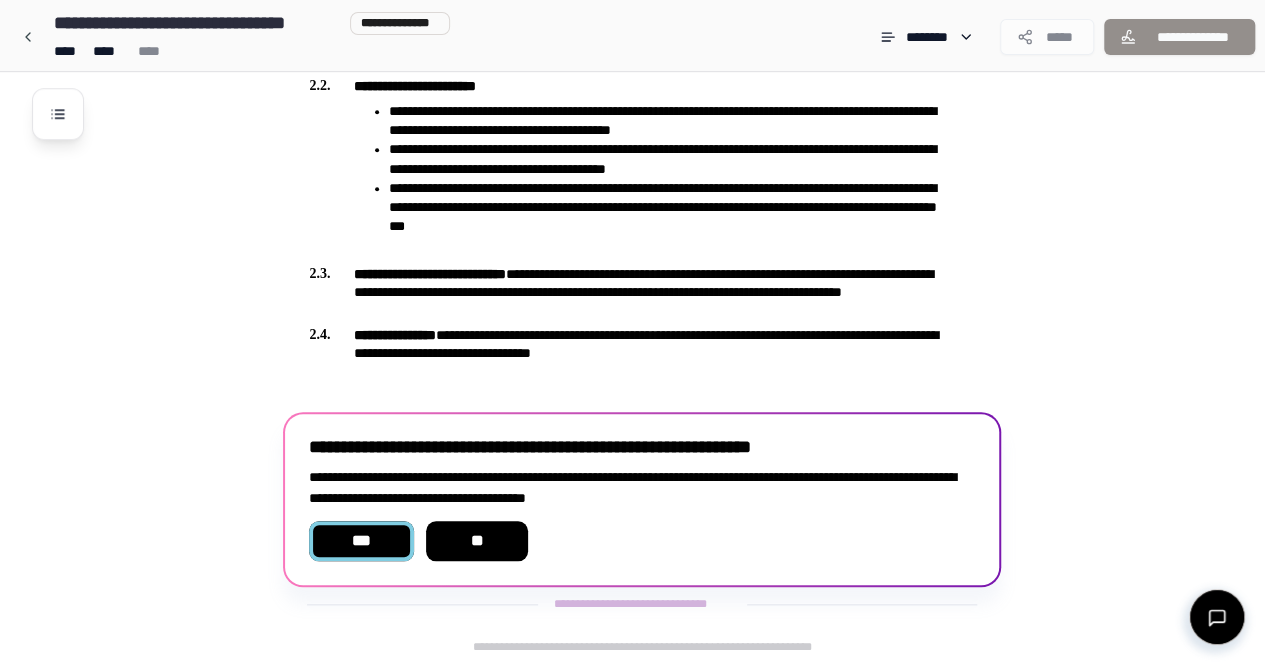 click on "***" at bounding box center [361, 541] 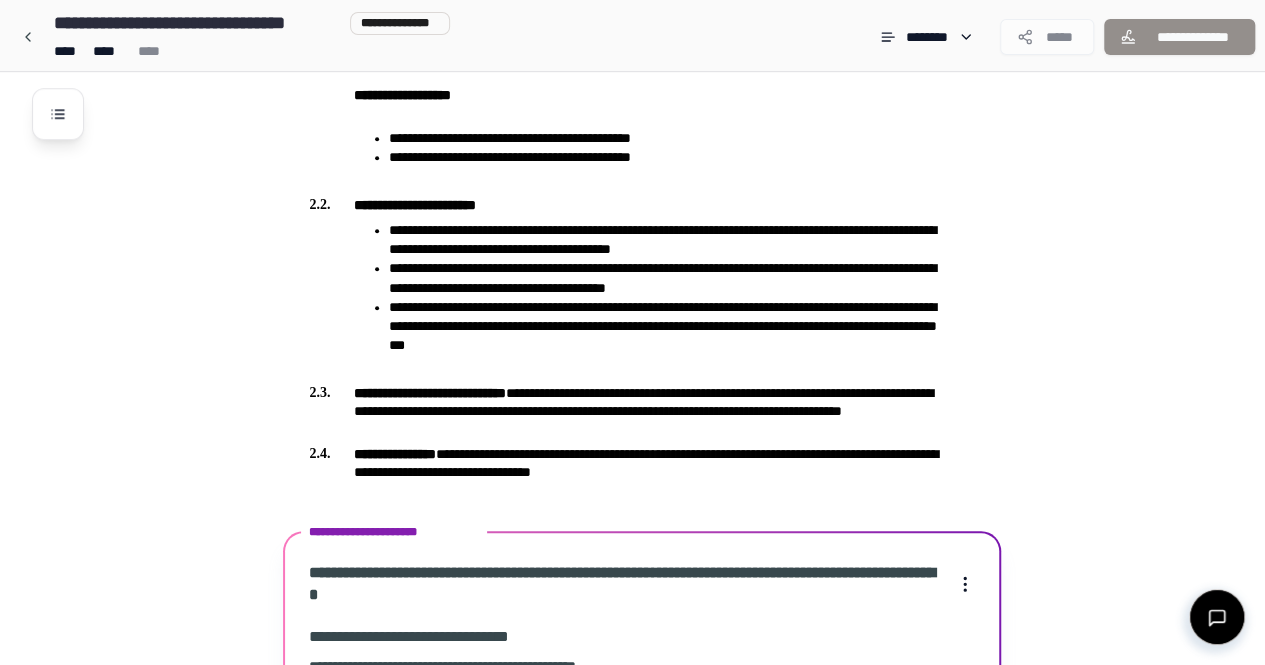 scroll, scrollTop: 1186, scrollLeft: 0, axis: vertical 